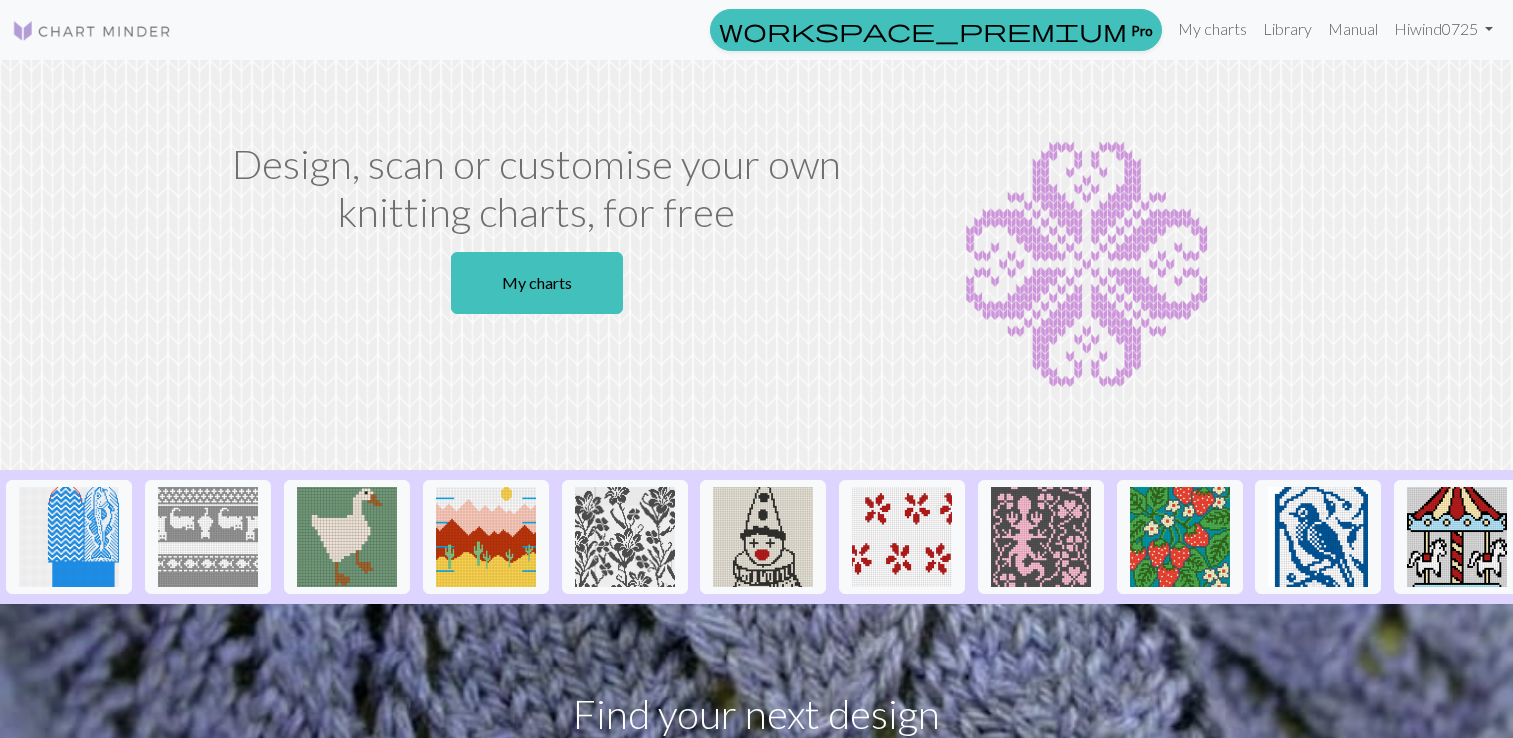 scroll, scrollTop: 0, scrollLeft: 0, axis: both 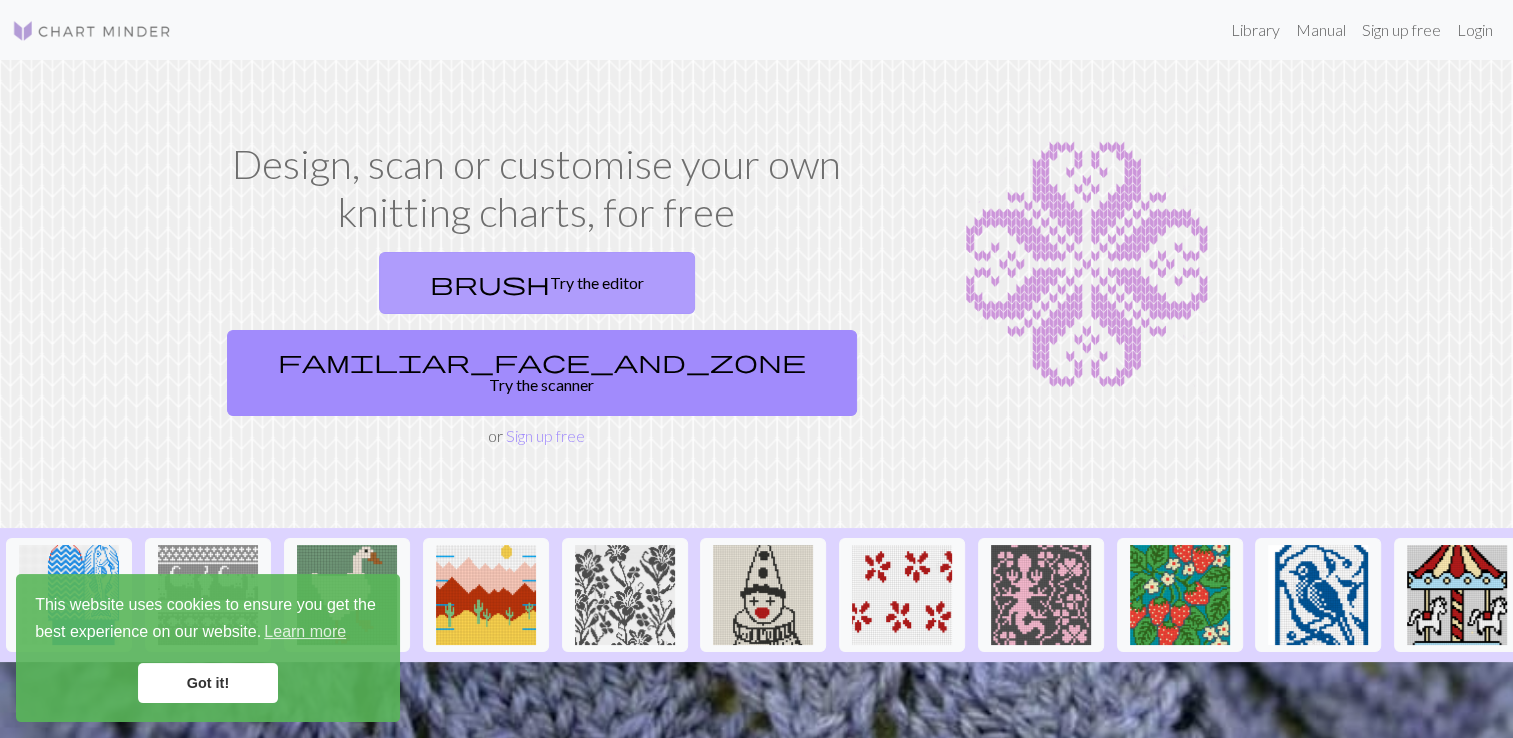 click on "brush  Try the editor" at bounding box center [537, 283] 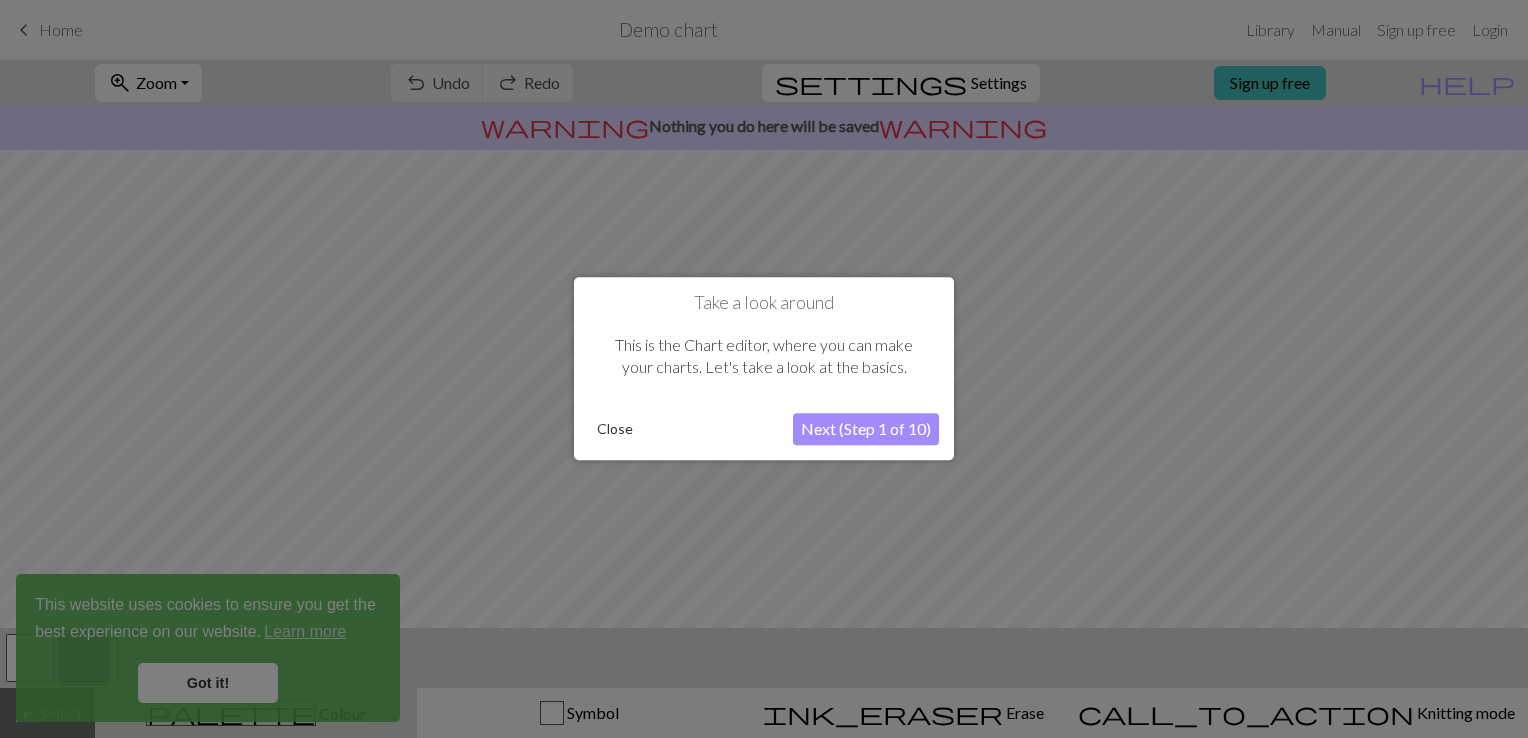 click on "Close" at bounding box center (615, 430) 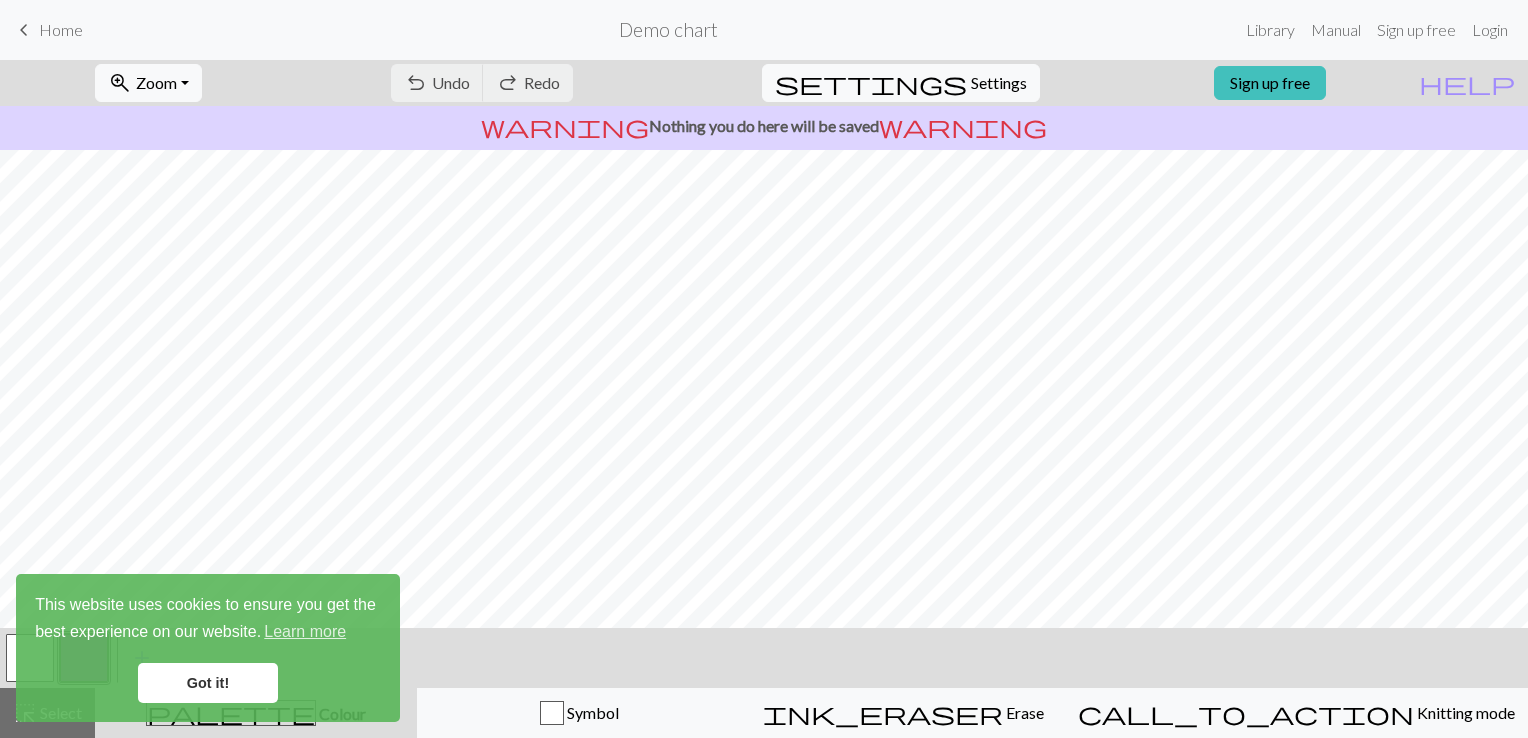 click on "Home" at bounding box center [61, 29] 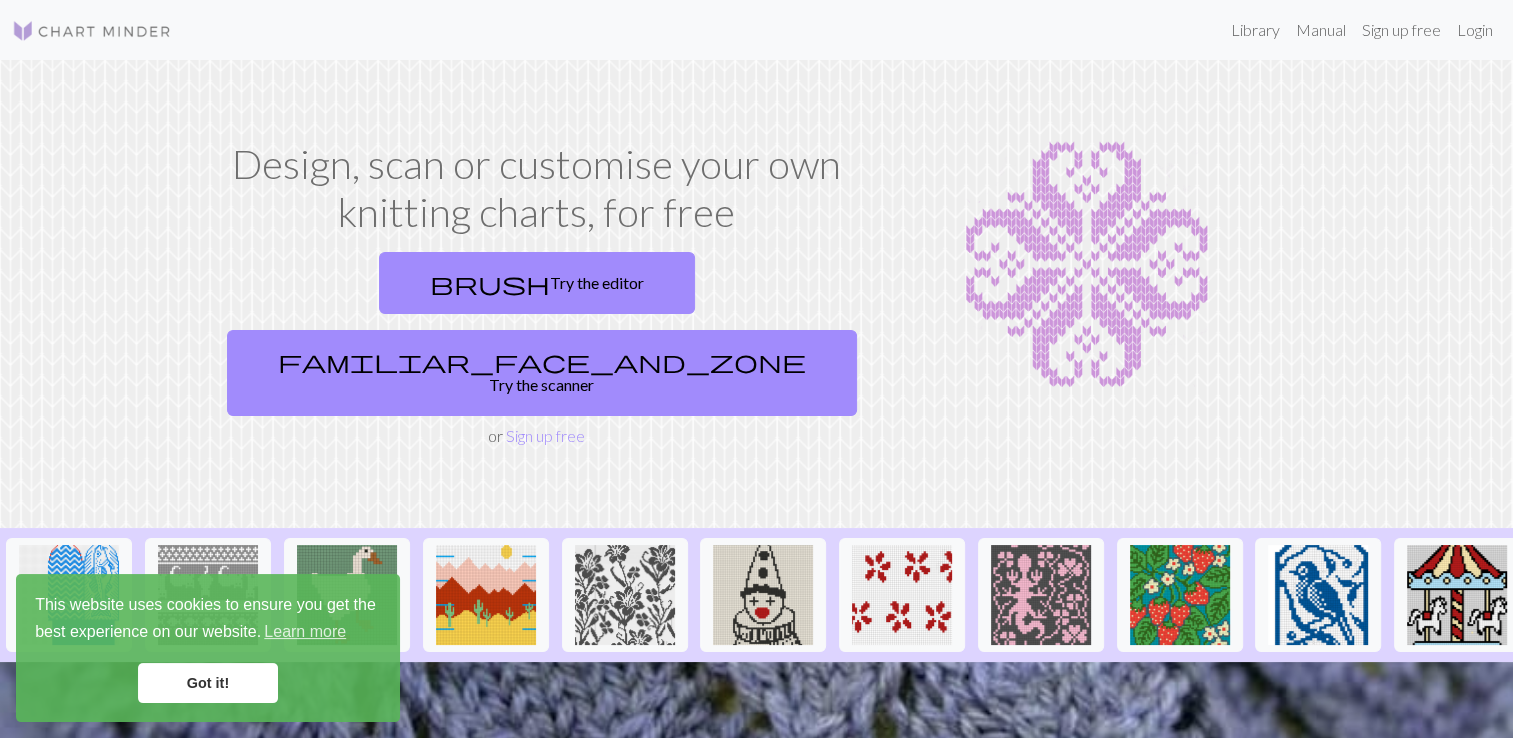 click on "Got it!" at bounding box center [208, 683] 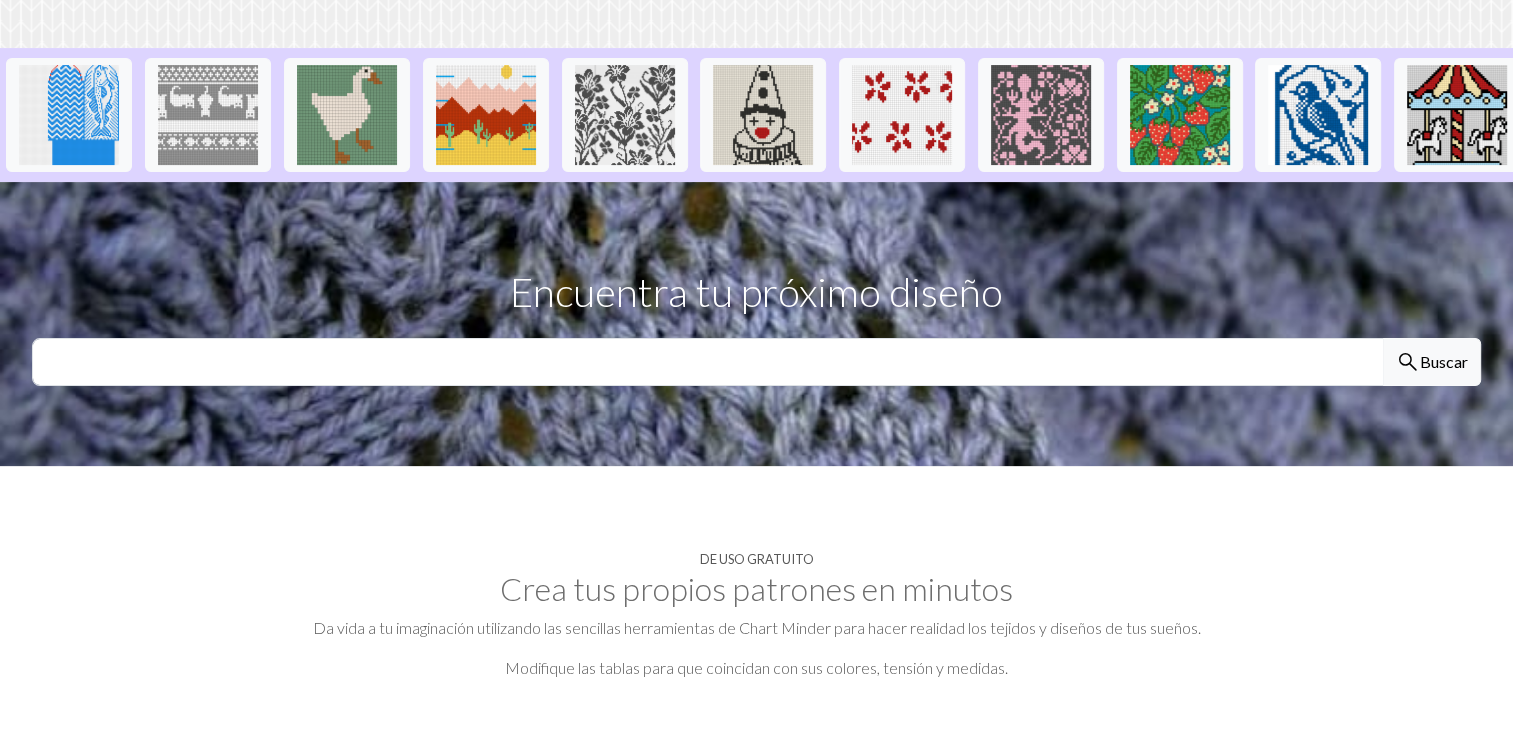 scroll, scrollTop: 440, scrollLeft: 0, axis: vertical 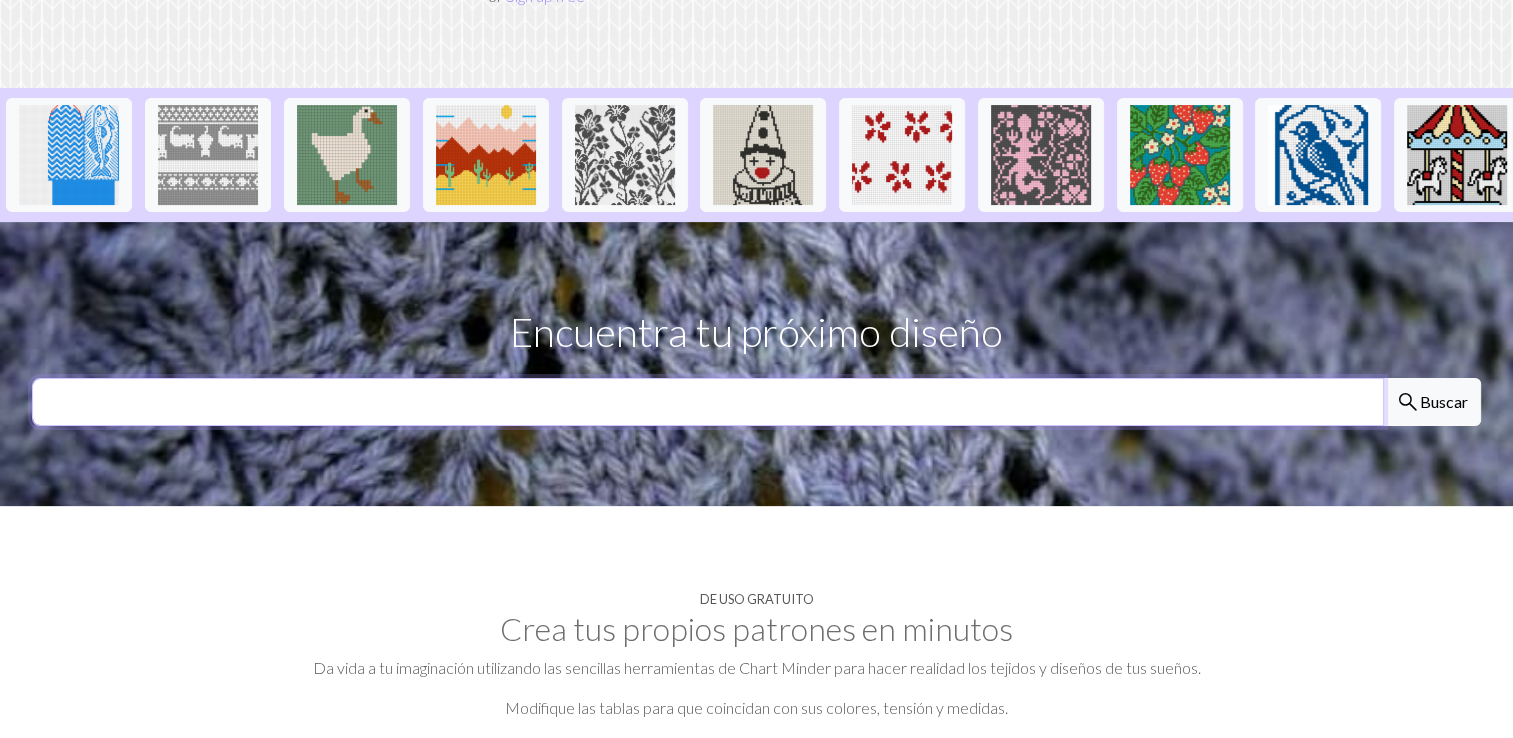 click at bounding box center (708, 402) 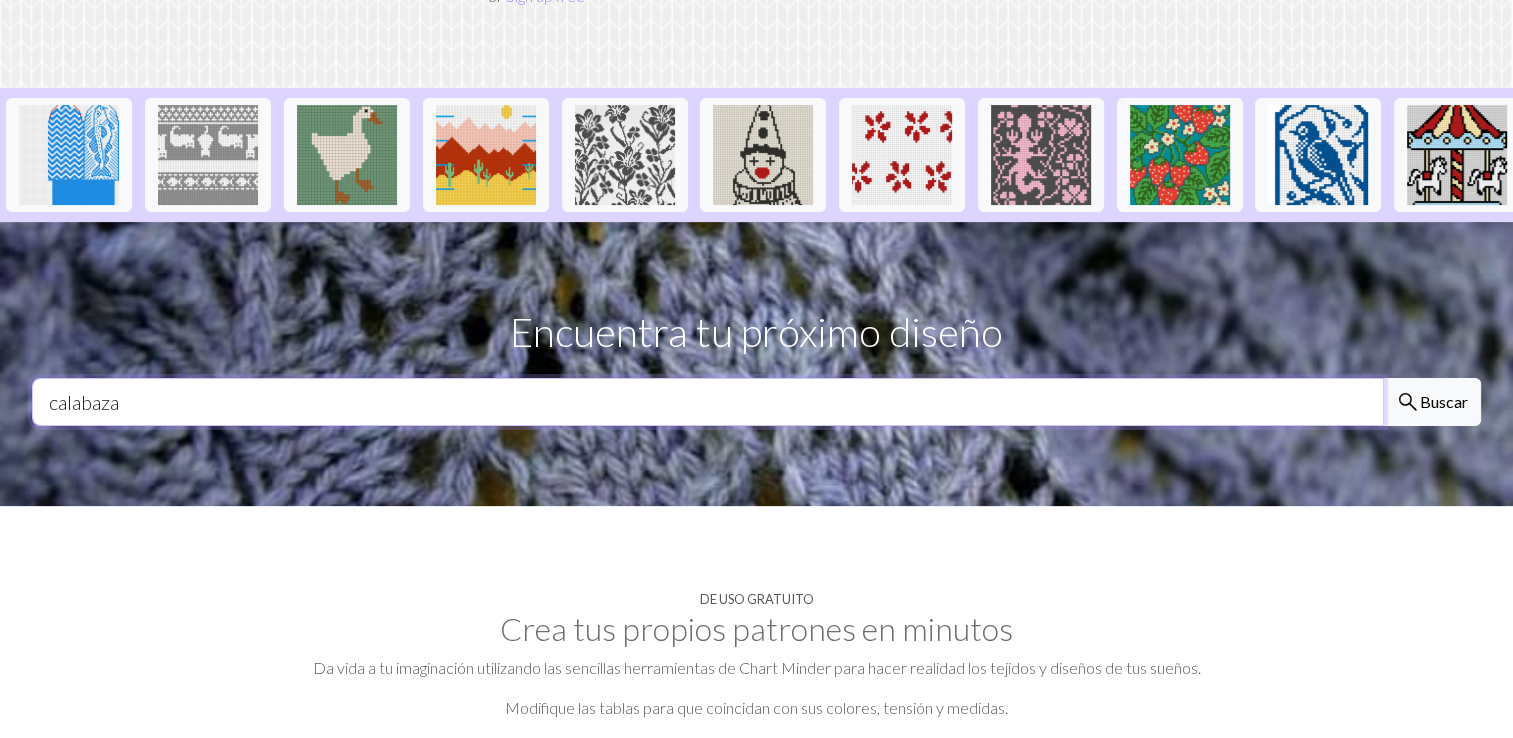 type on "calabaza" 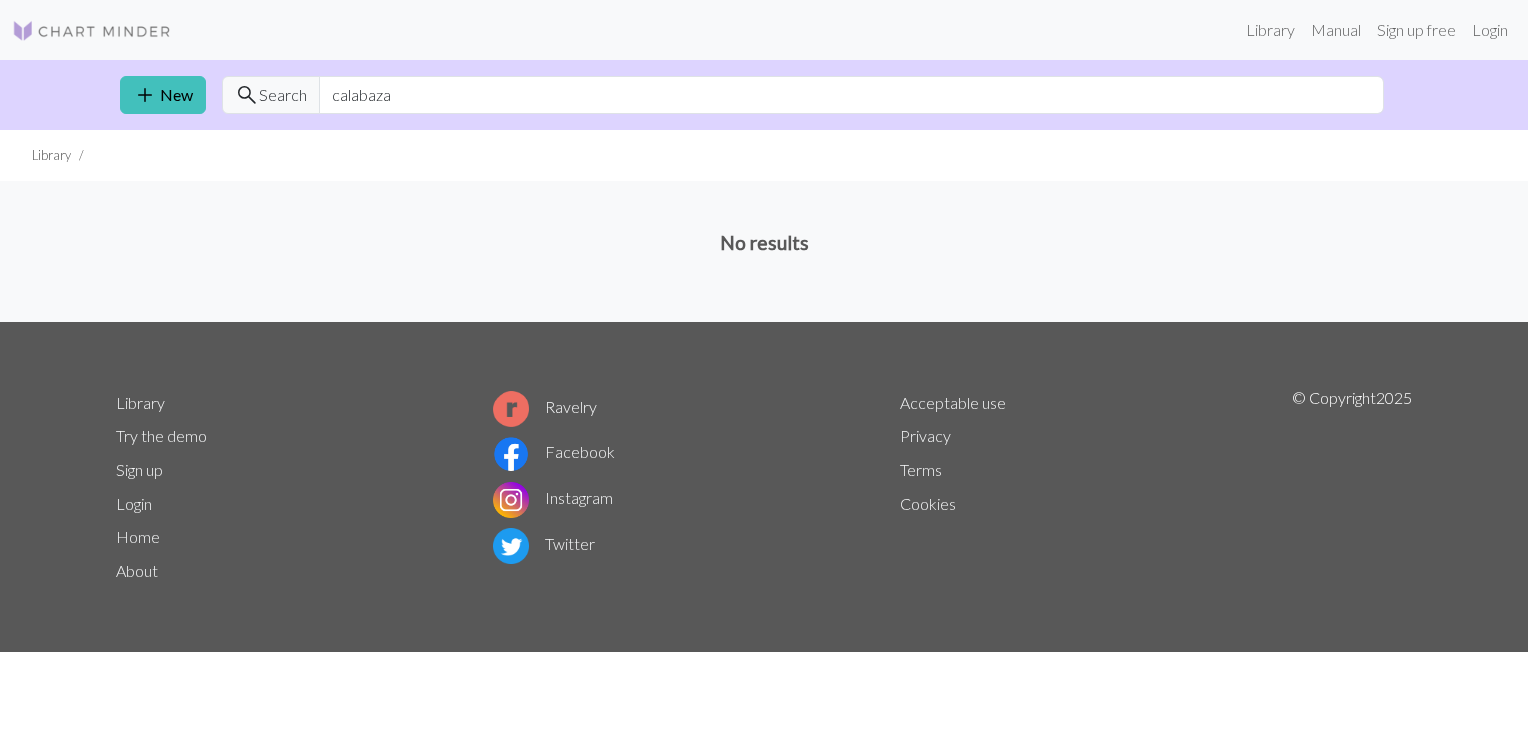 scroll, scrollTop: 0, scrollLeft: 0, axis: both 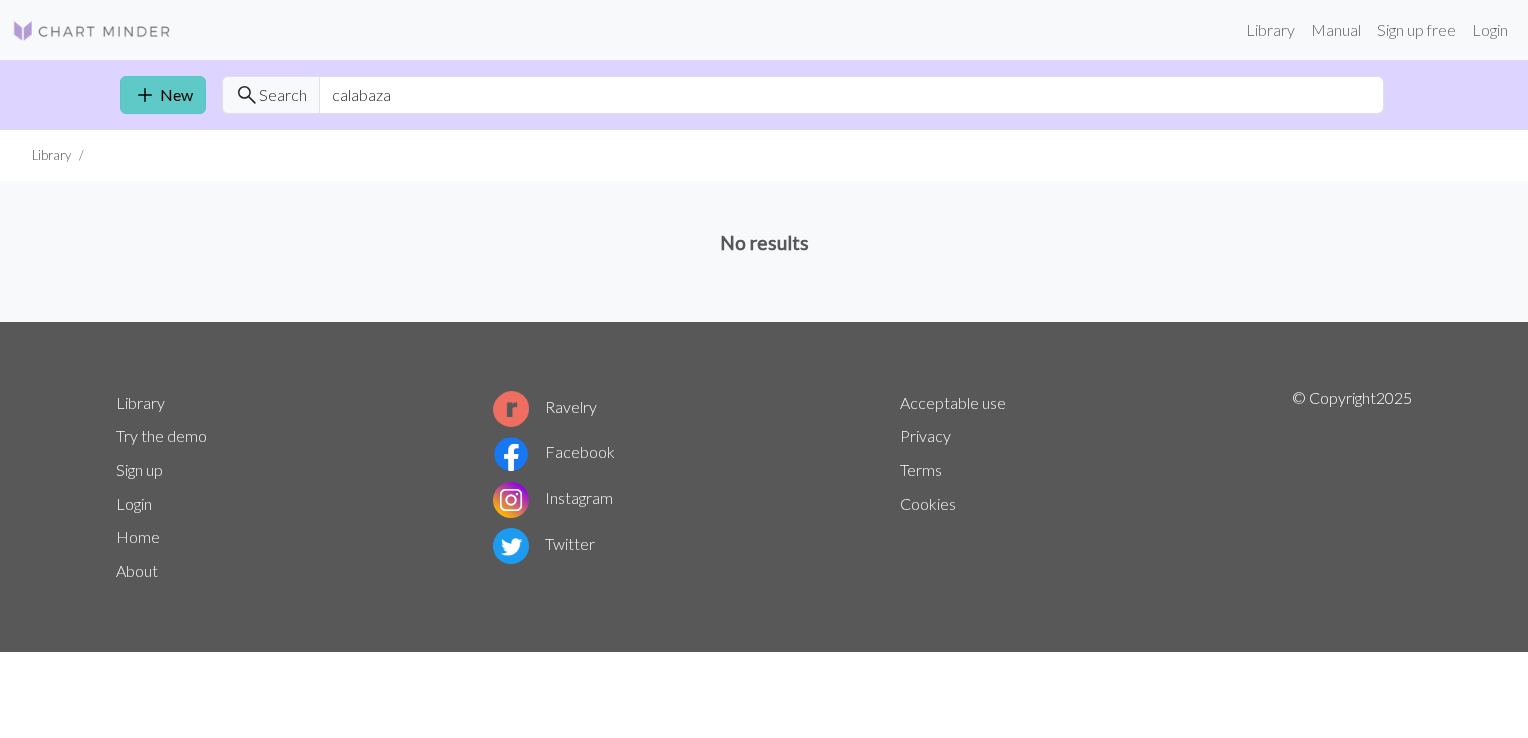 click on "add   New" at bounding box center (163, 95) 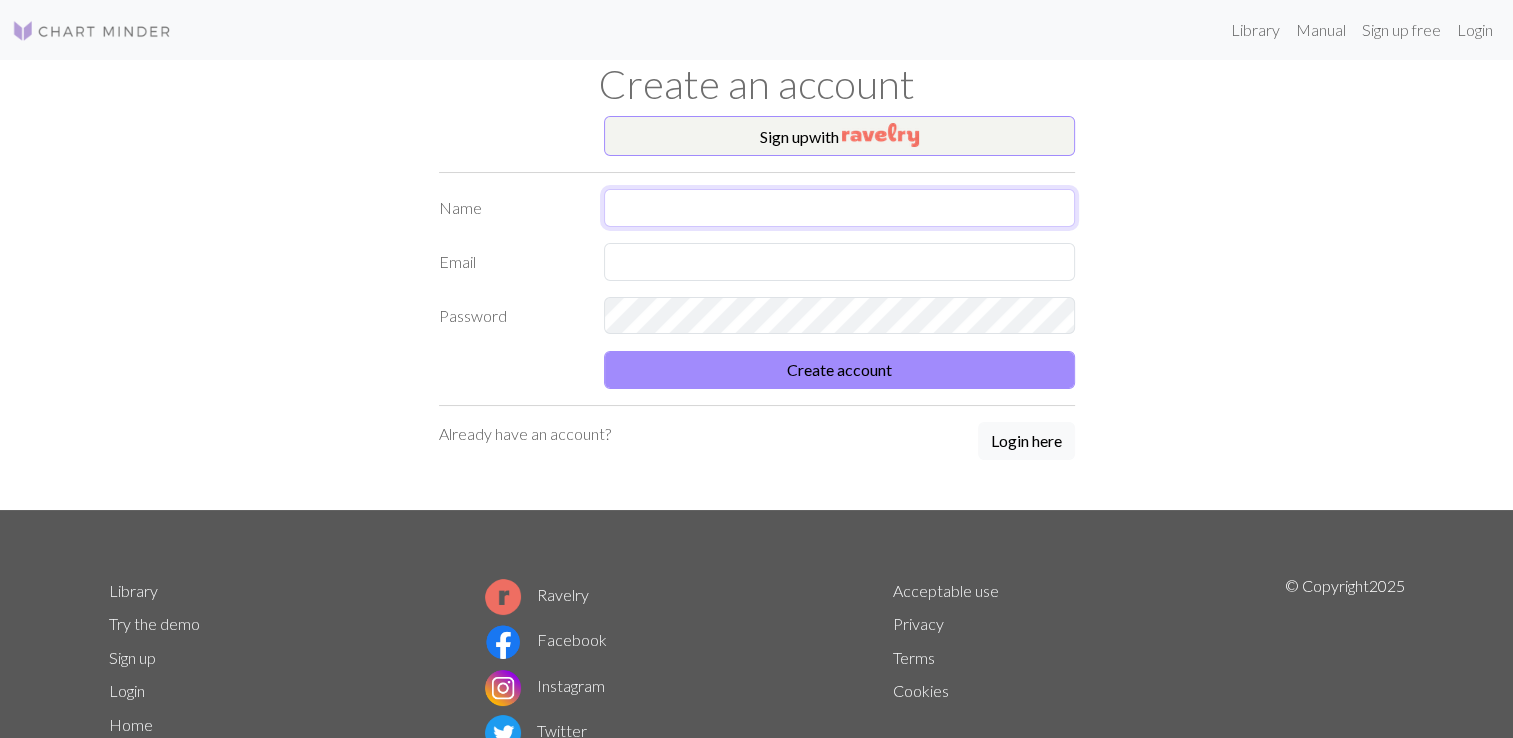 click at bounding box center [839, 208] 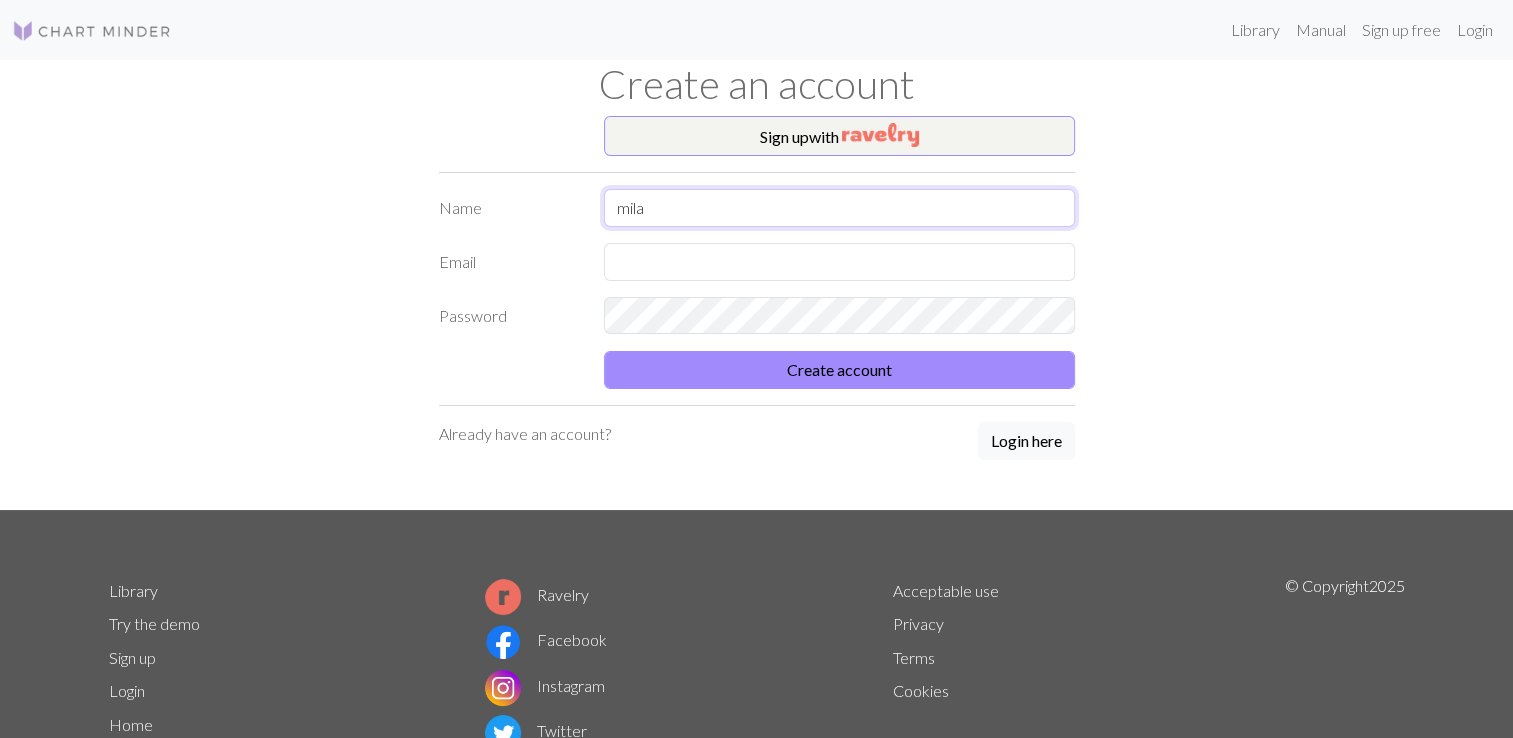 type on "mila" 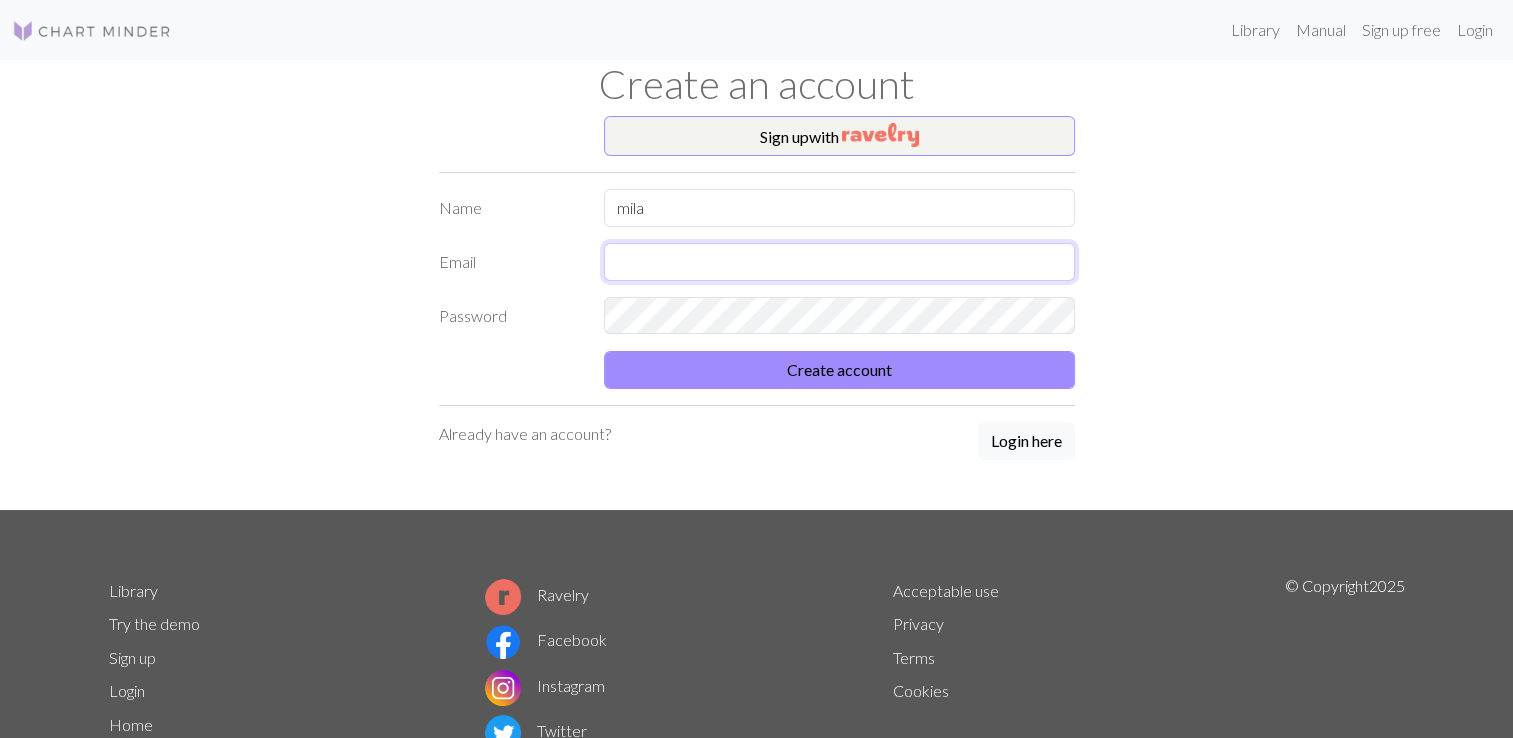 click at bounding box center (839, 262) 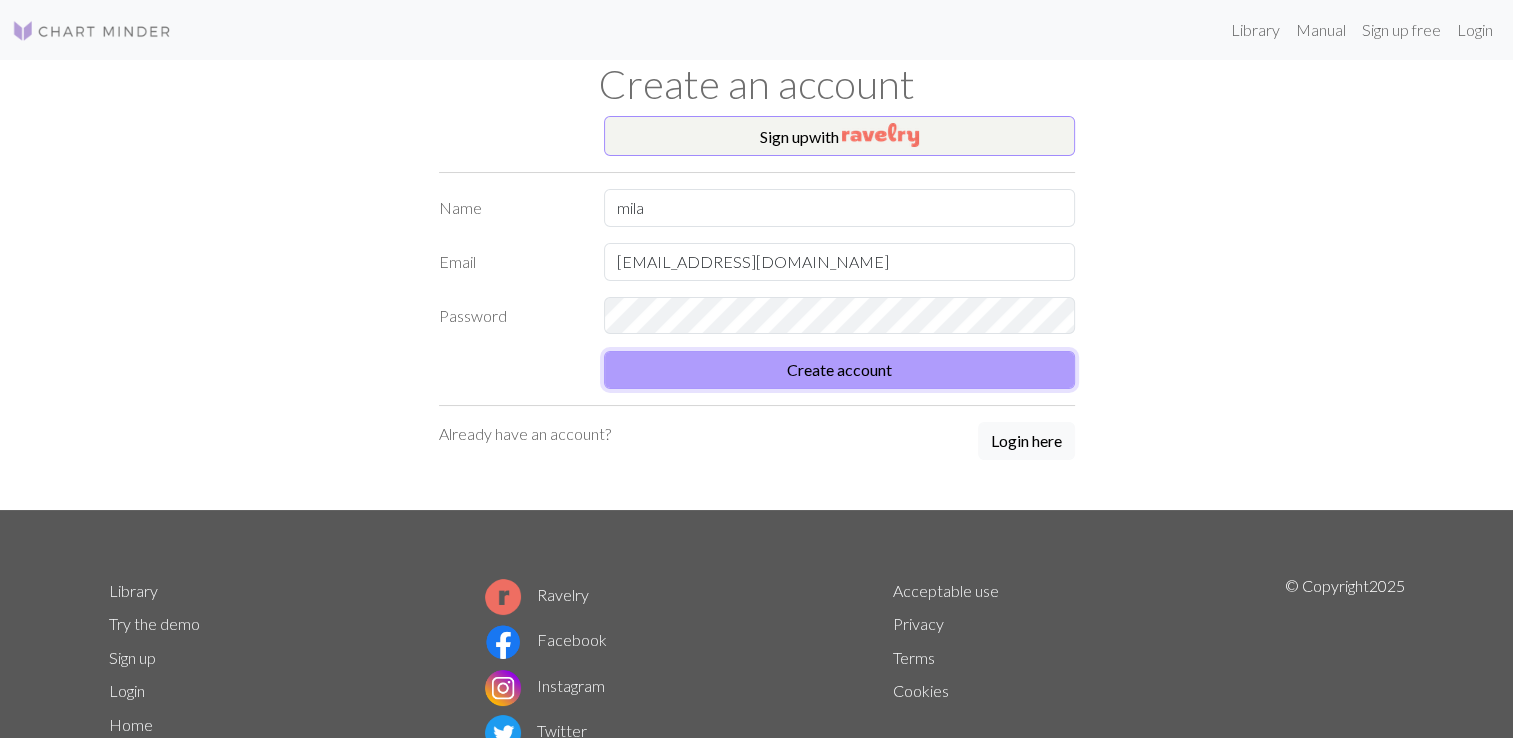 click on "Create account" at bounding box center [839, 370] 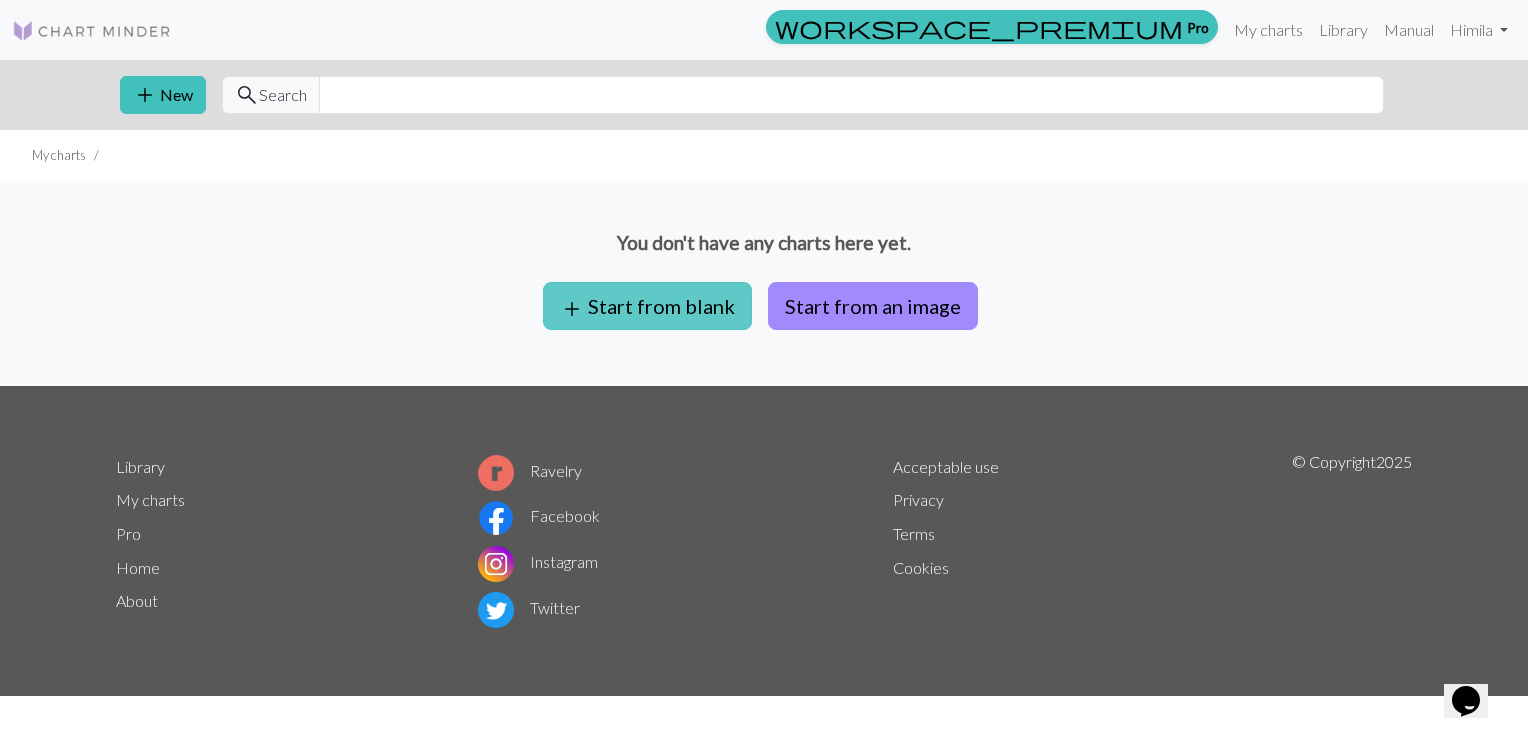 click on "add   Start from blank" at bounding box center [647, 306] 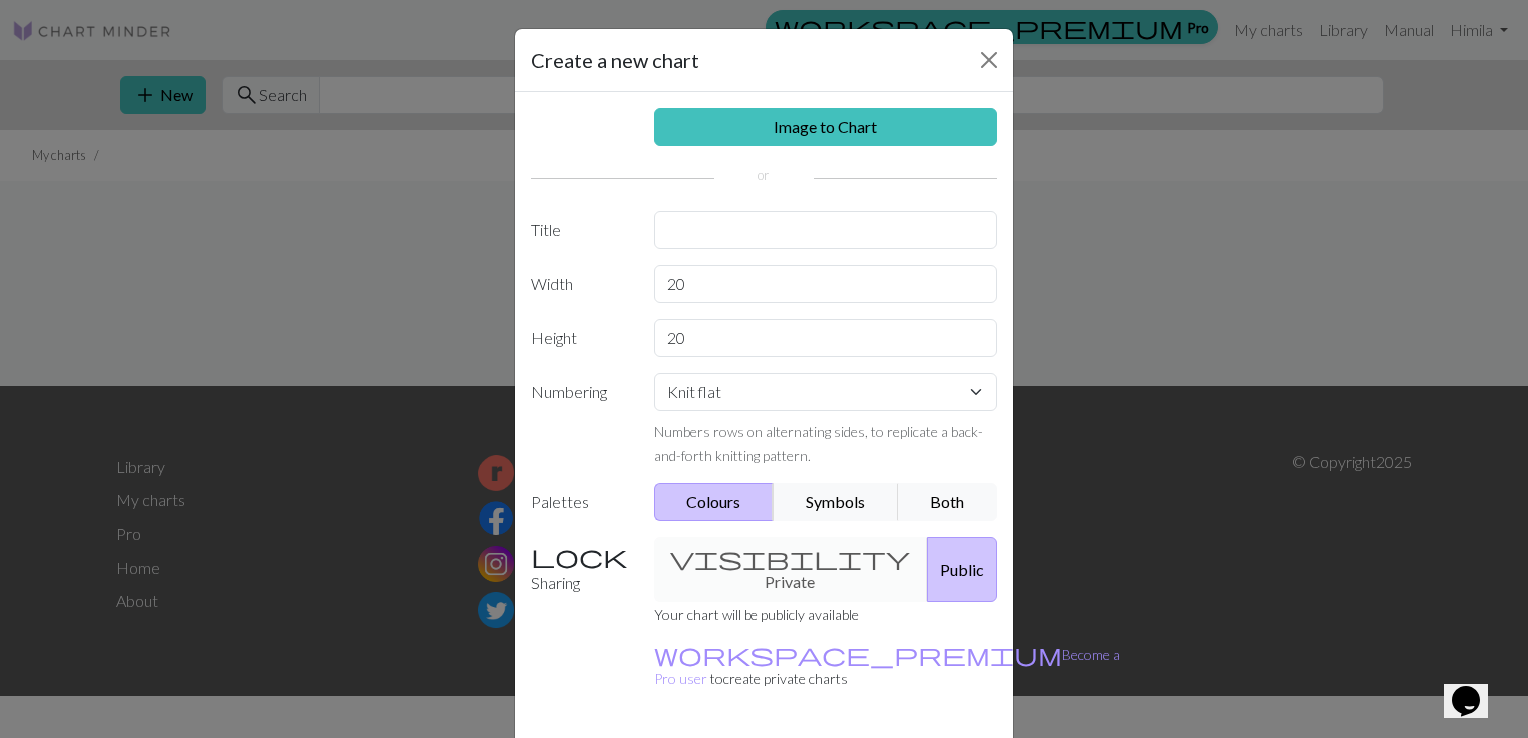 click on "visibility  Private Public" at bounding box center [826, 569] 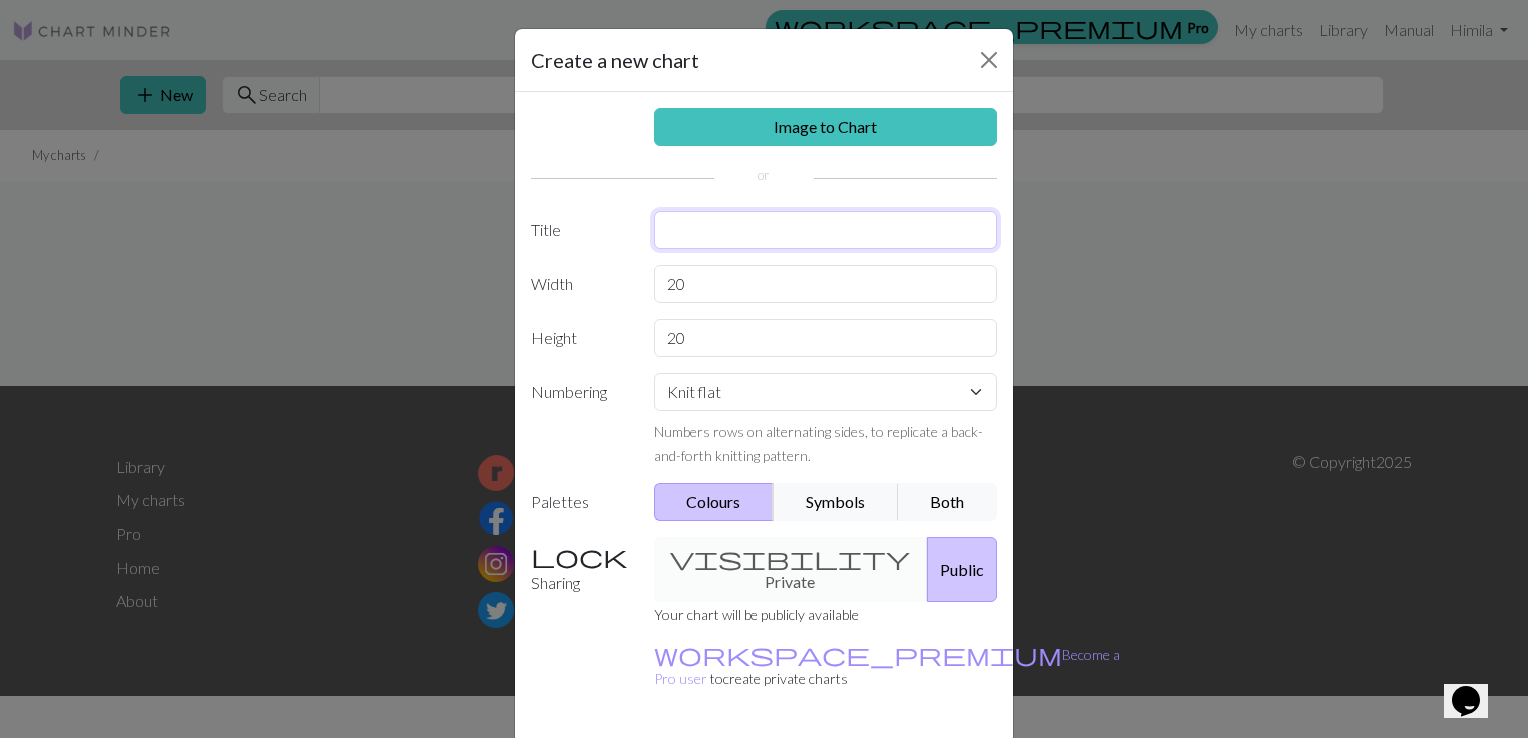 click at bounding box center [826, 230] 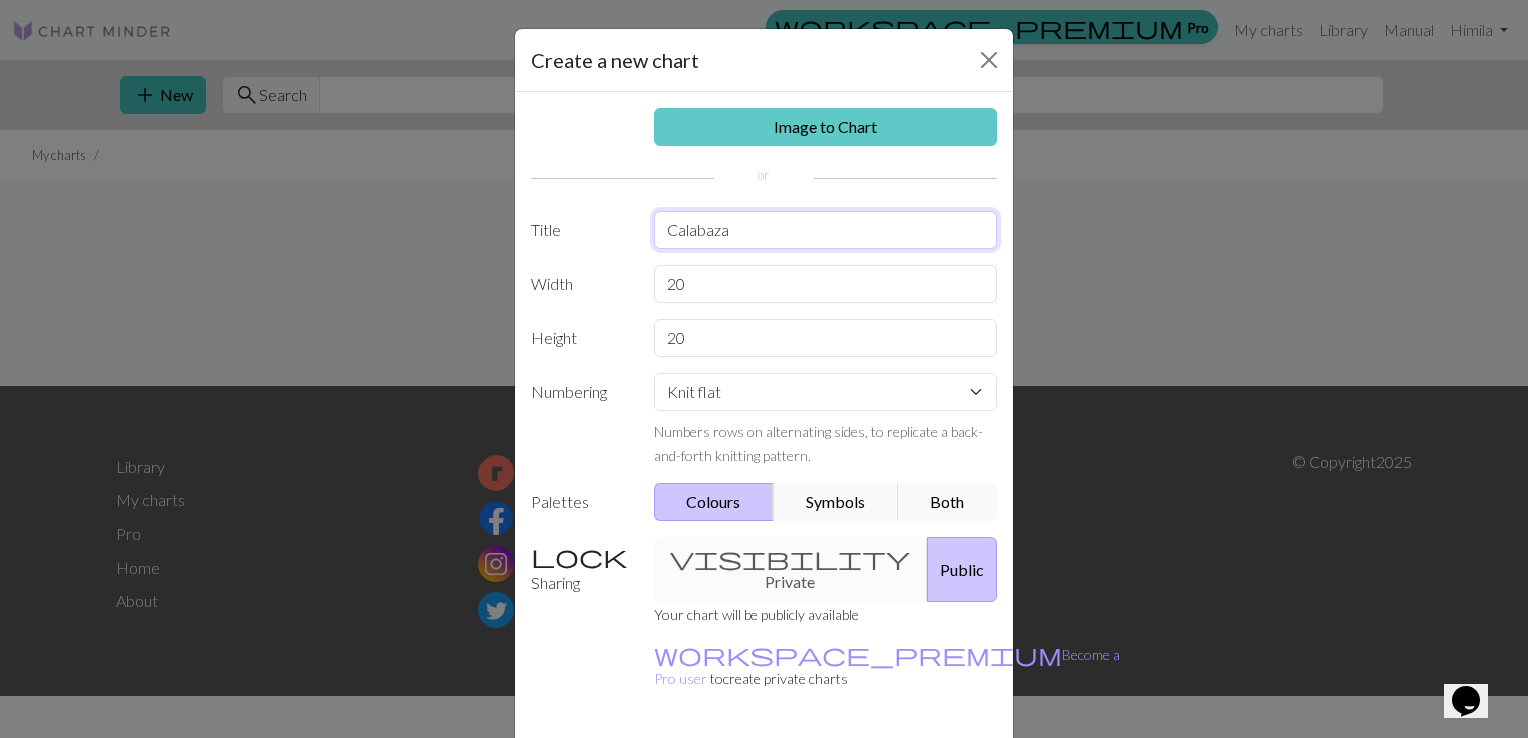 type on "Calabaza" 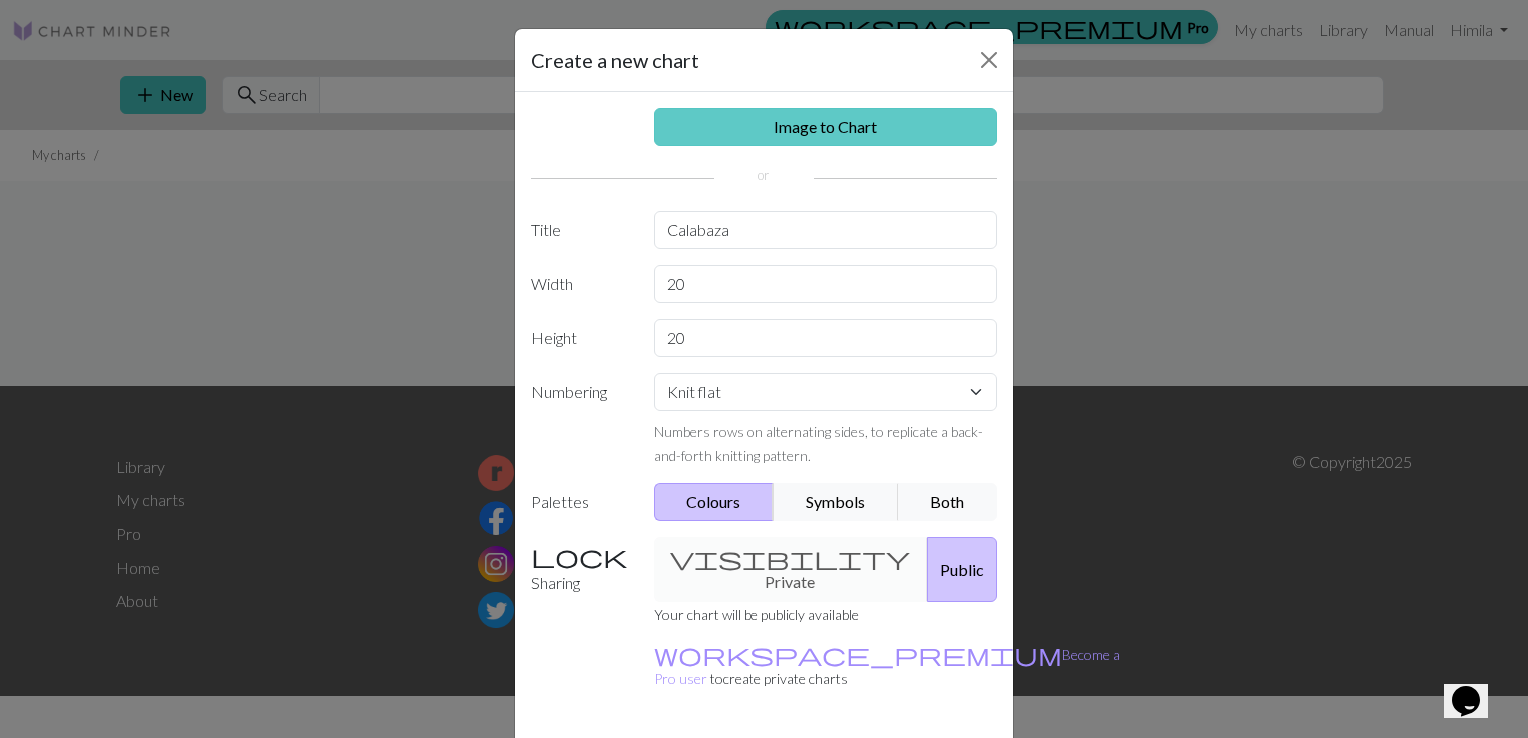 click on "Image to Chart" at bounding box center (826, 127) 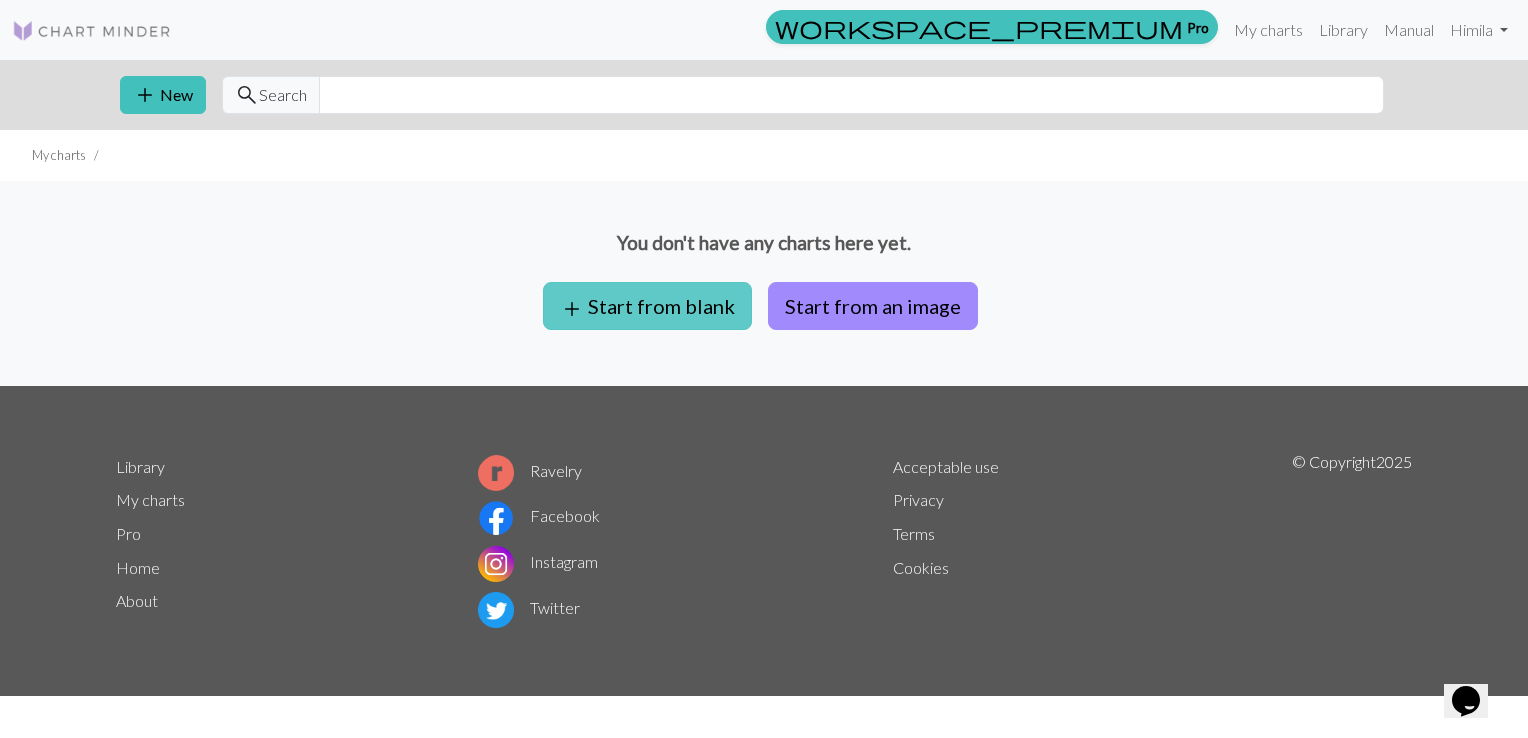 click on "add   Start from blank" at bounding box center [647, 306] 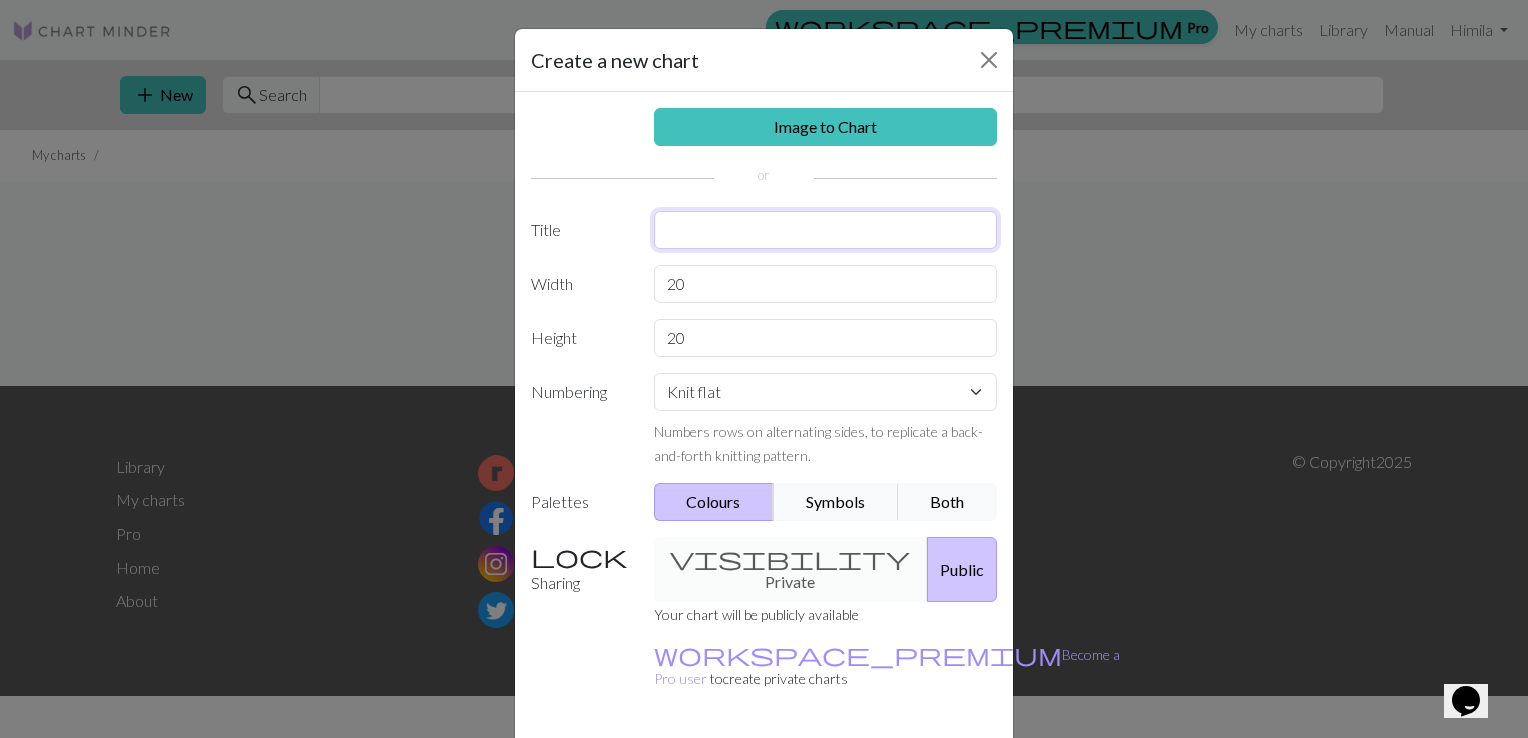 click at bounding box center (826, 230) 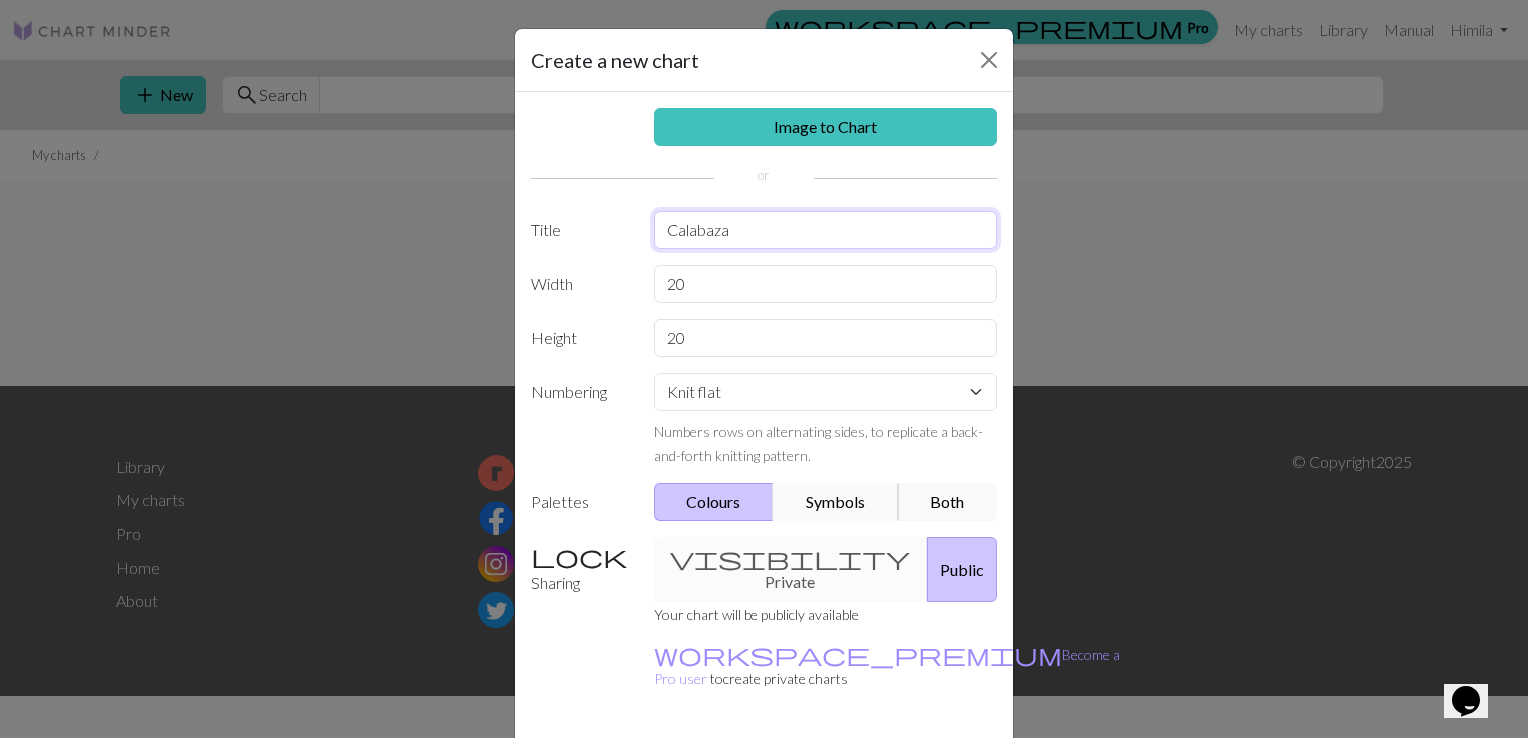 type on "Calabaza" 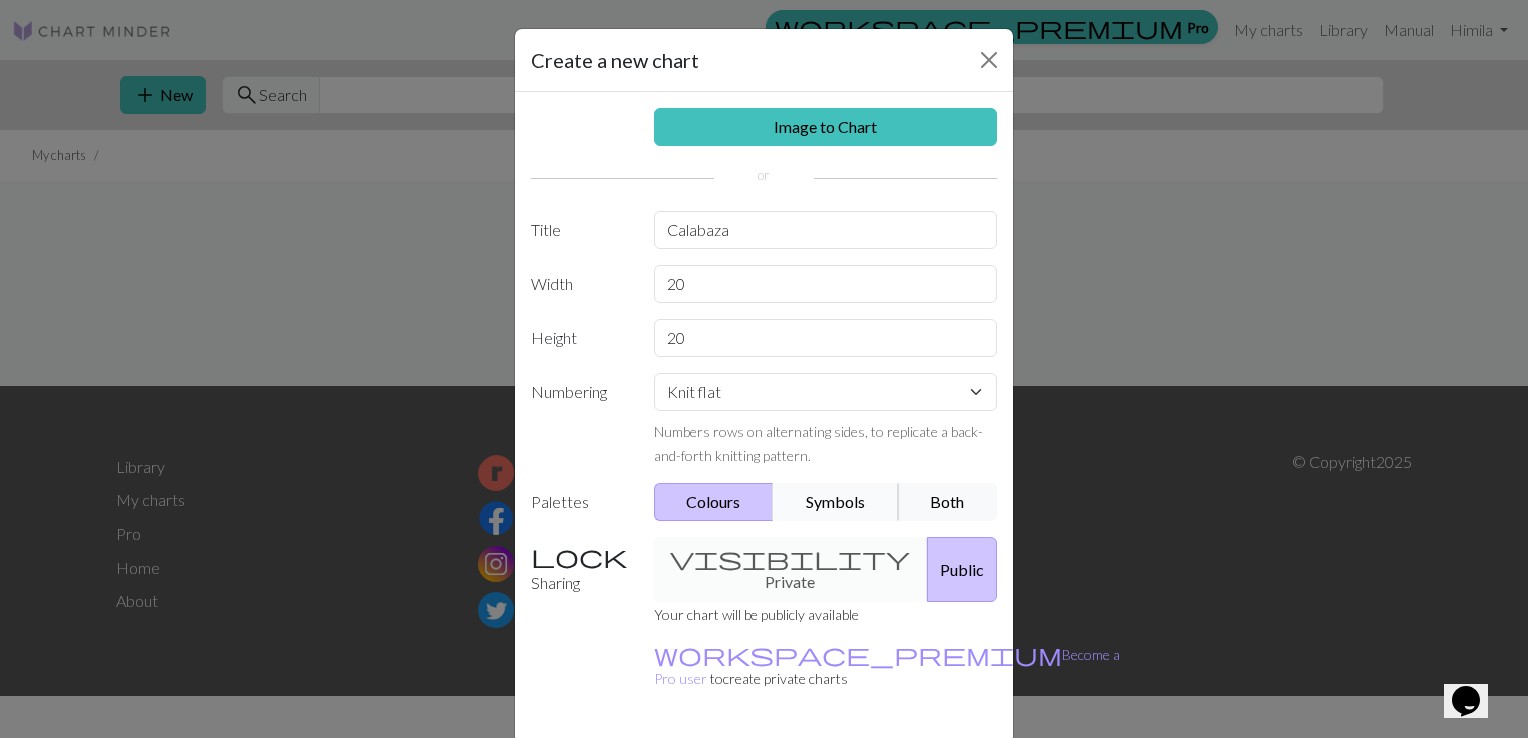click on "Symbols" at bounding box center (836, 502) 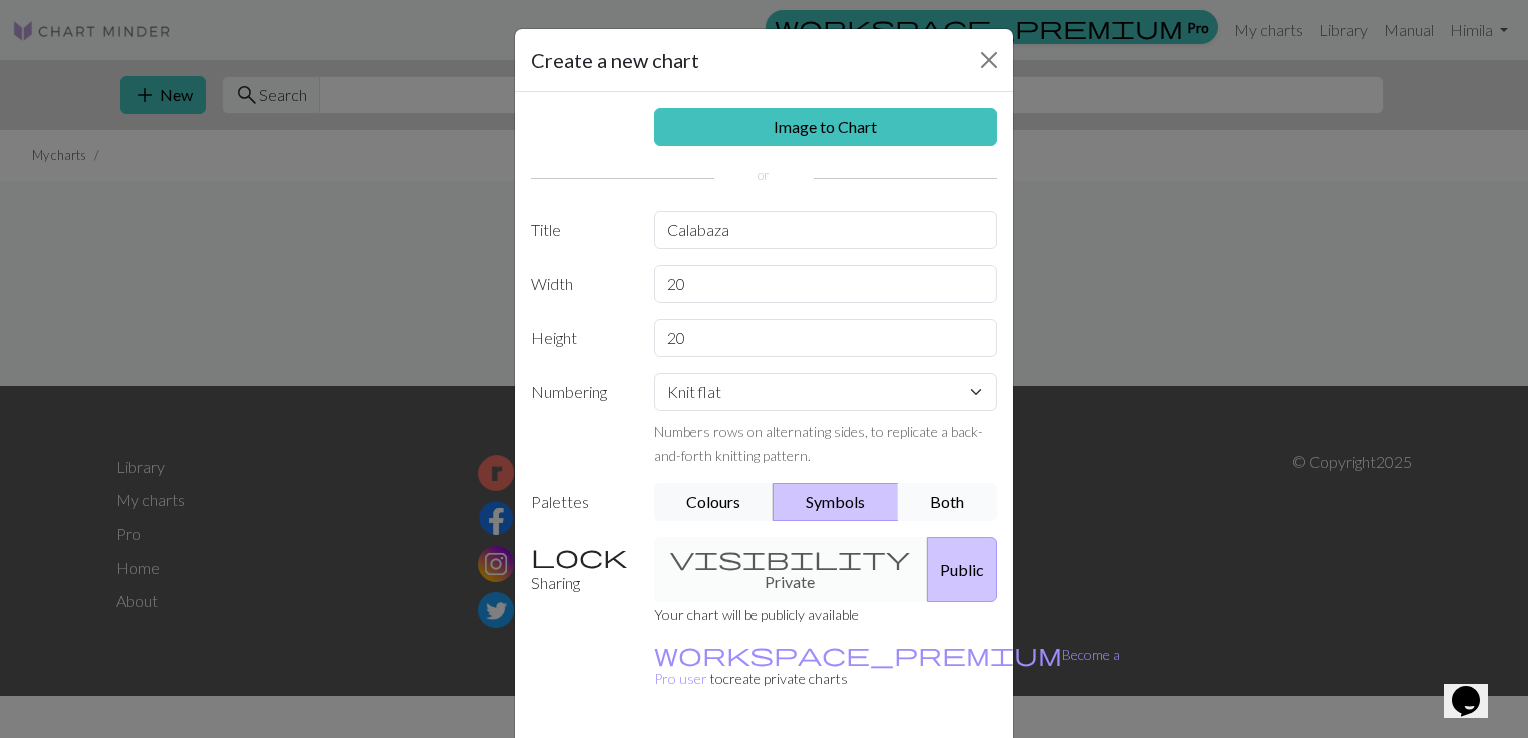 click on "Both" at bounding box center (948, 502) 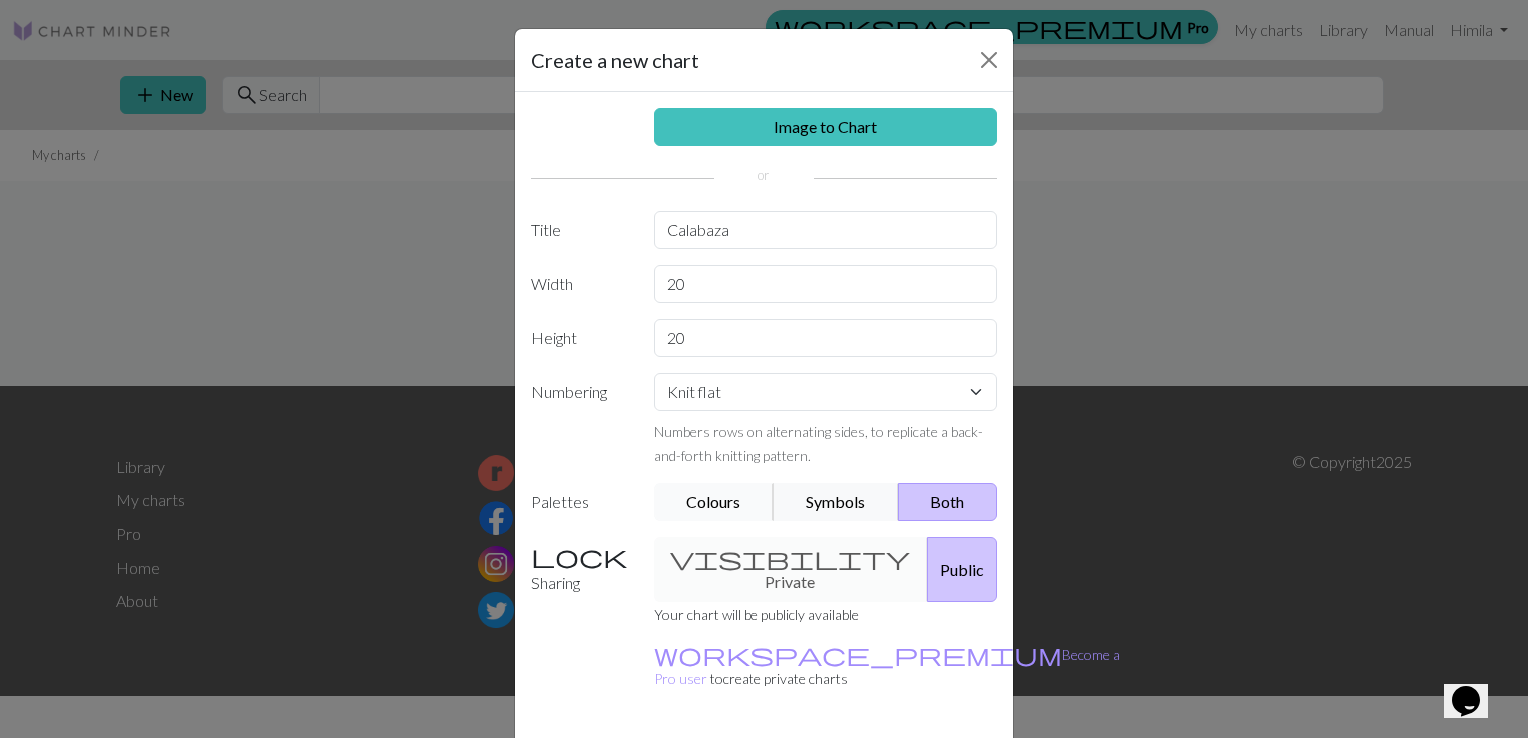 click on "Colours" at bounding box center (714, 502) 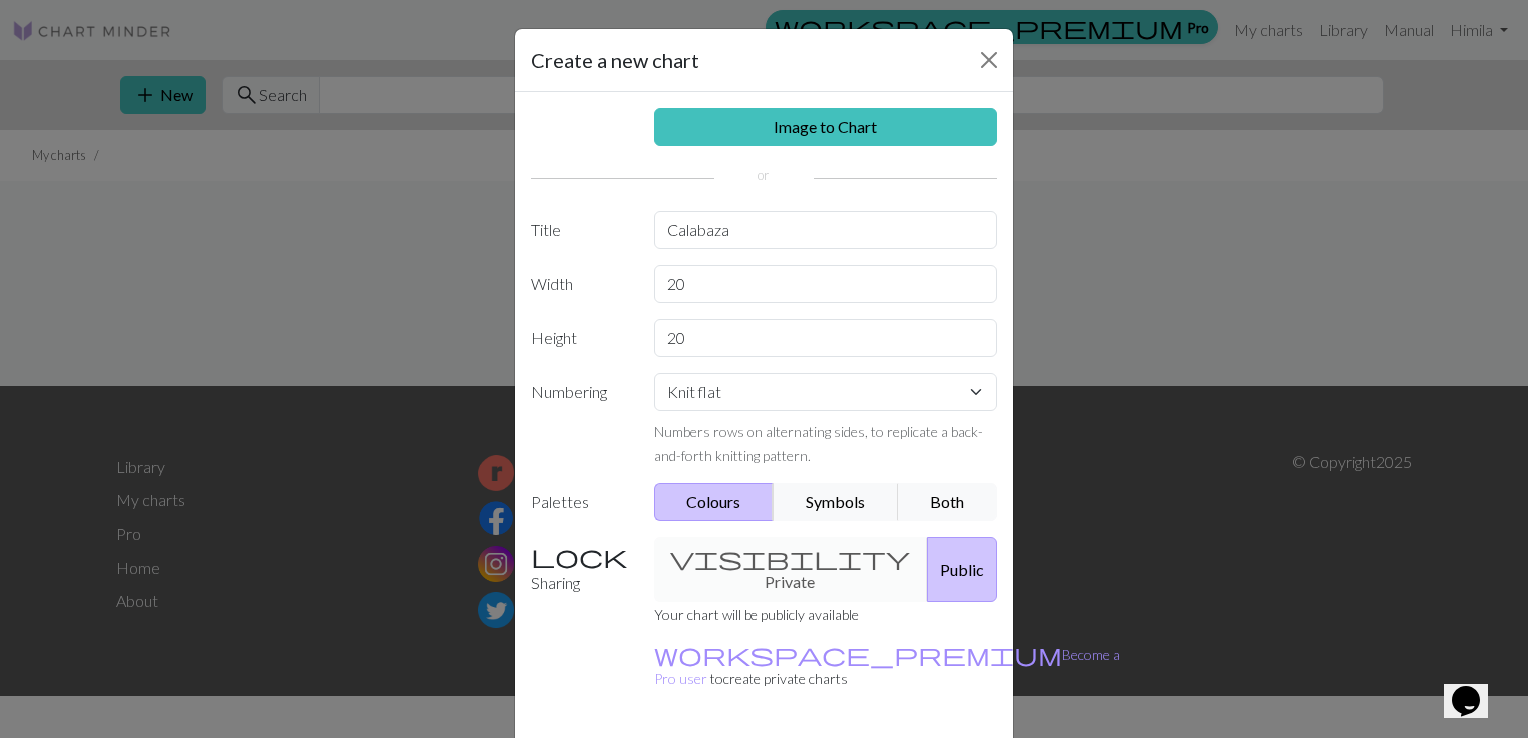 click on "Create" at bounding box center (879, 774) 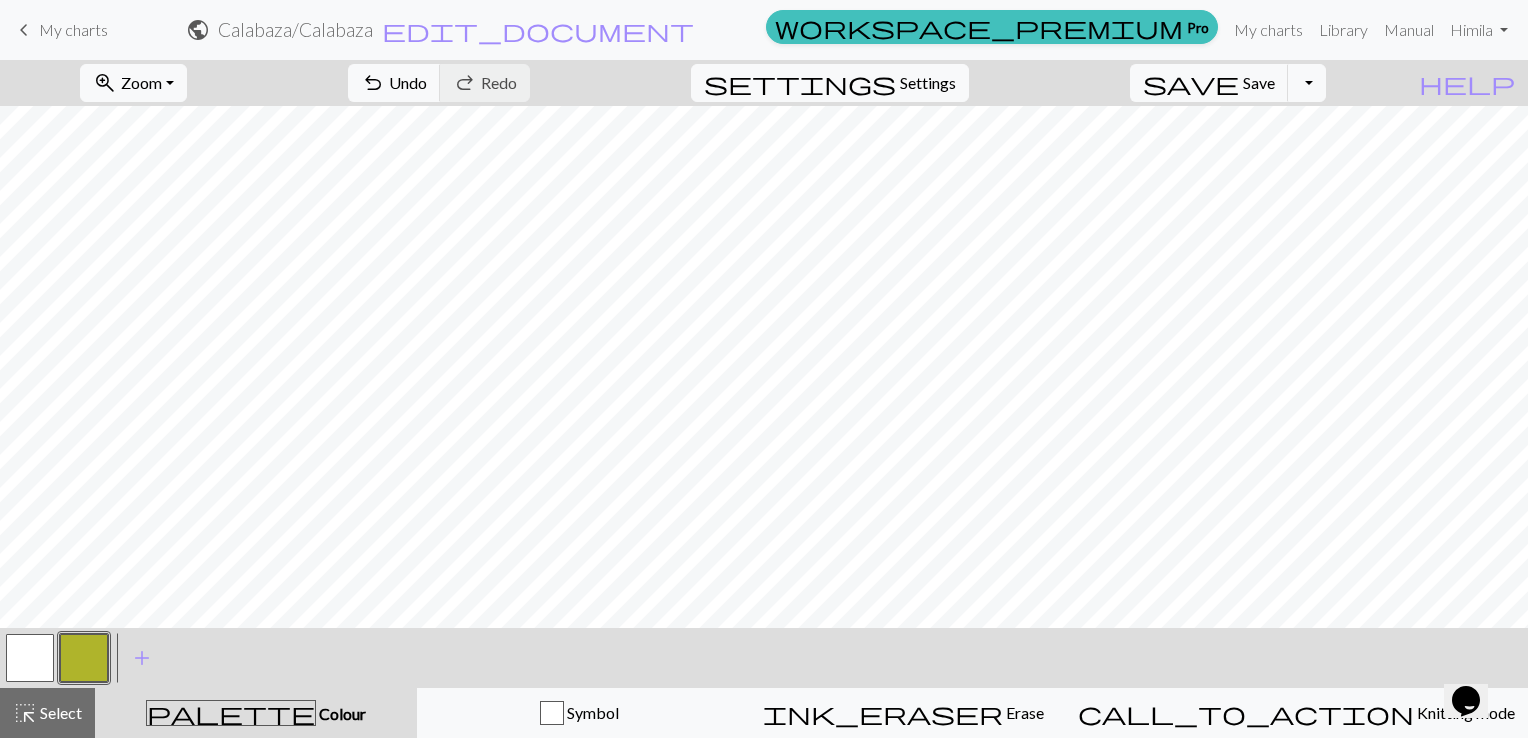 click on "palette" at bounding box center (231, 713) 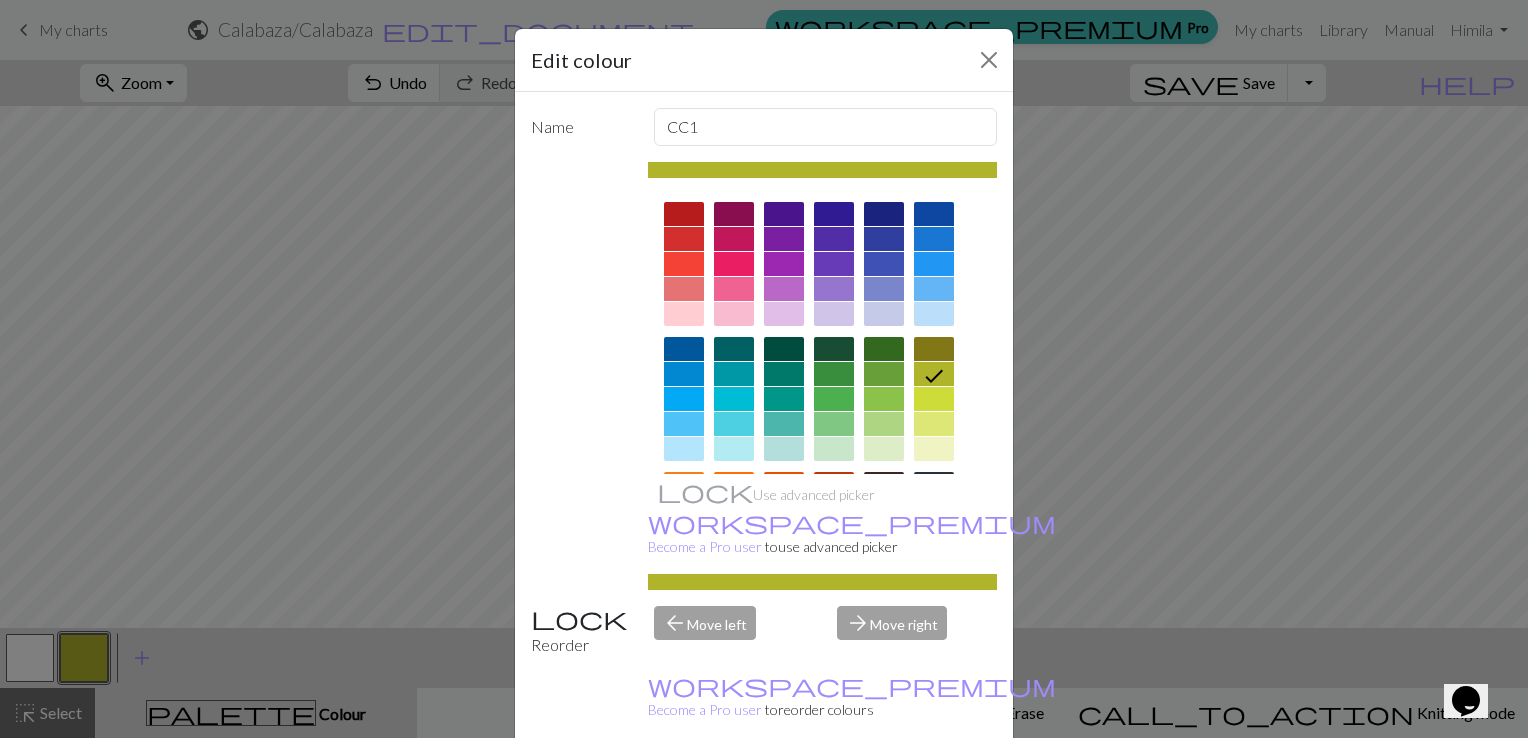 scroll, scrollTop: 252, scrollLeft: 0, axis: vertical 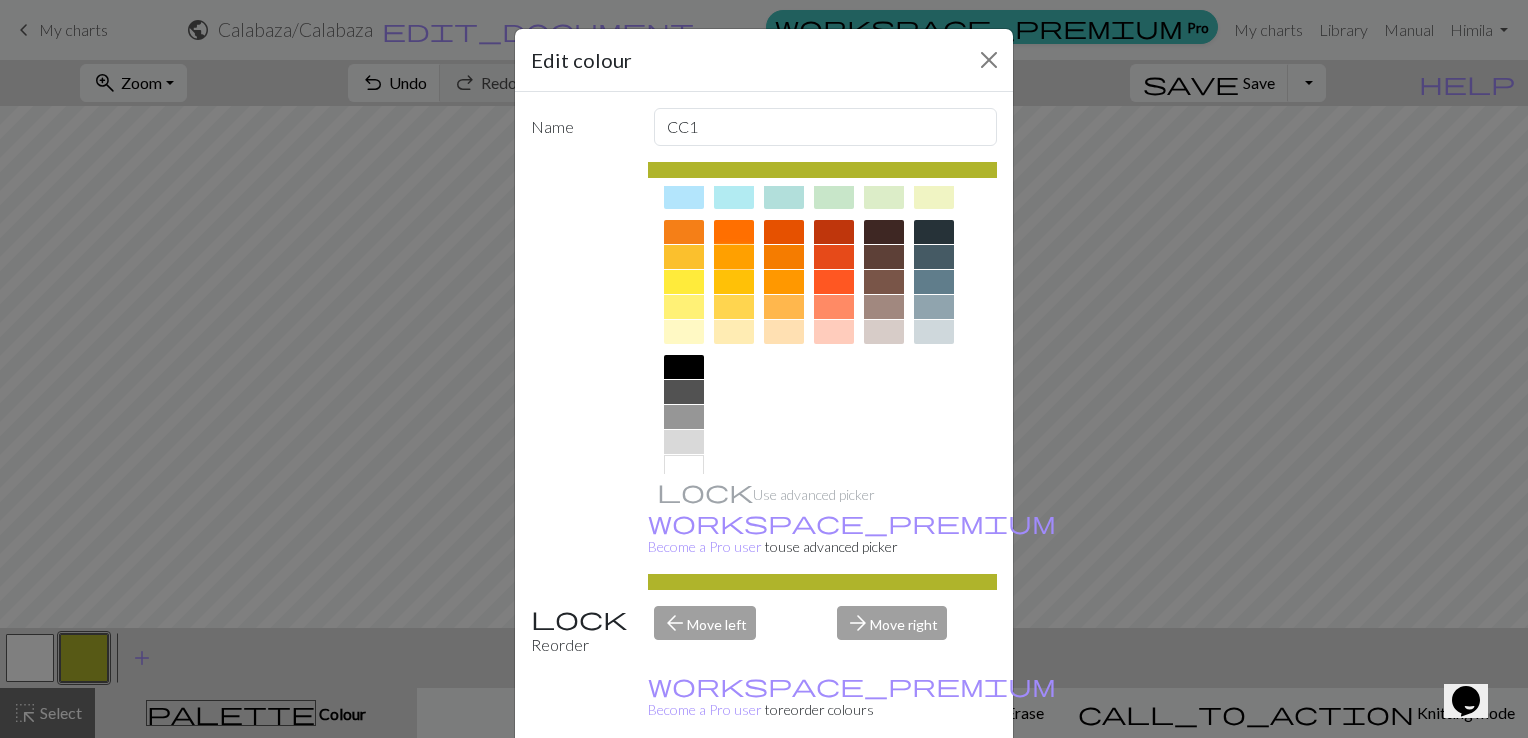 click at bounding box center [734, 257] 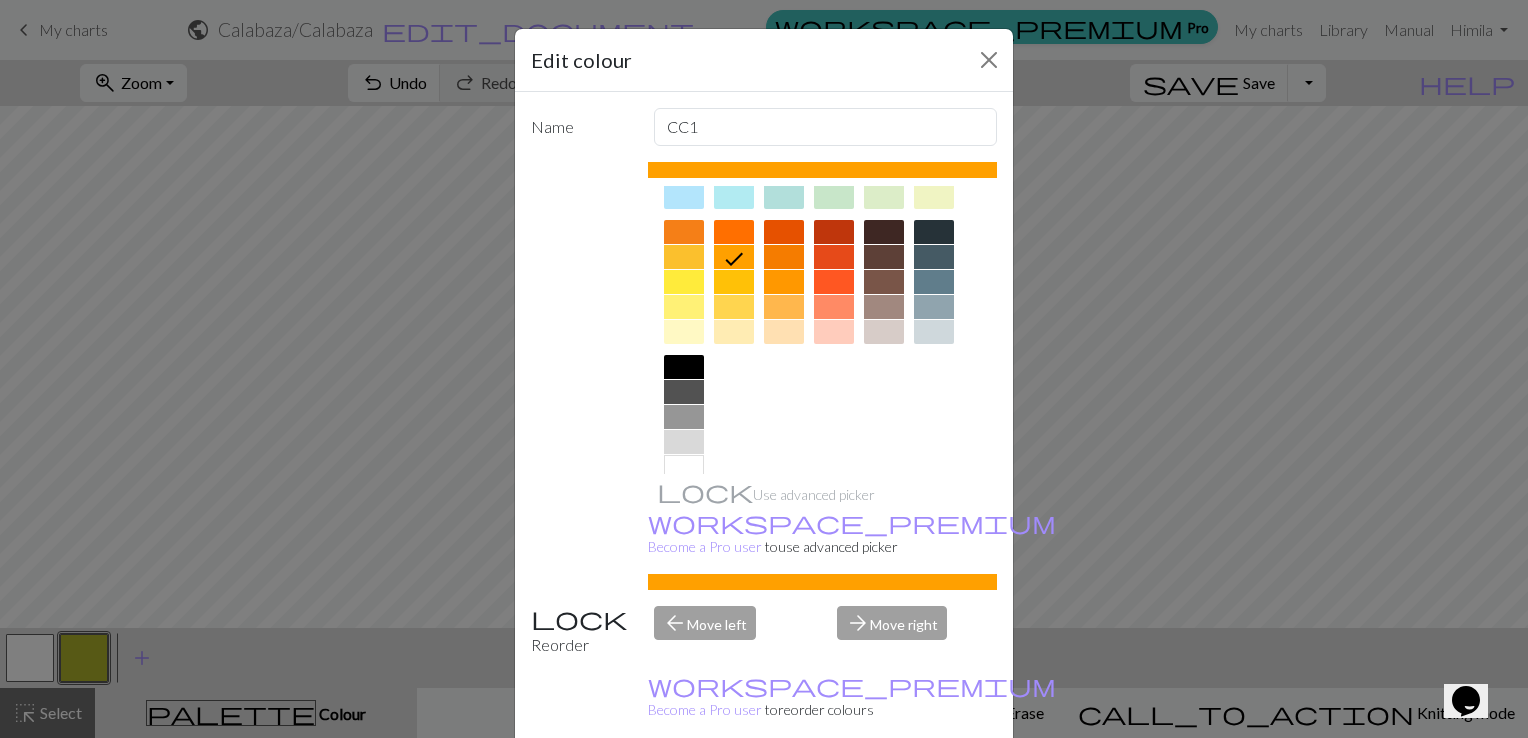 click on "Done" at bounding box center (884, 789) 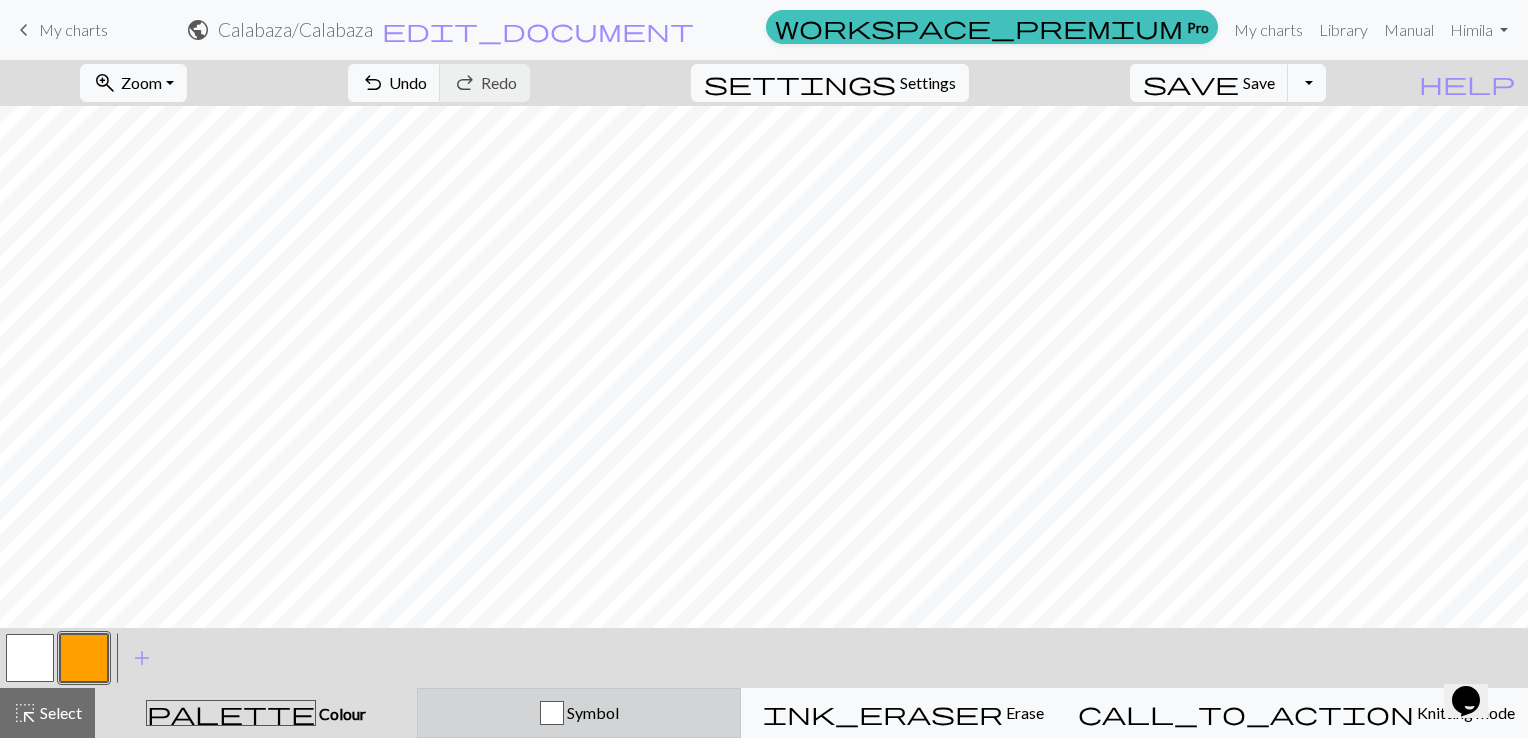 click at bounding box center (552, 713) 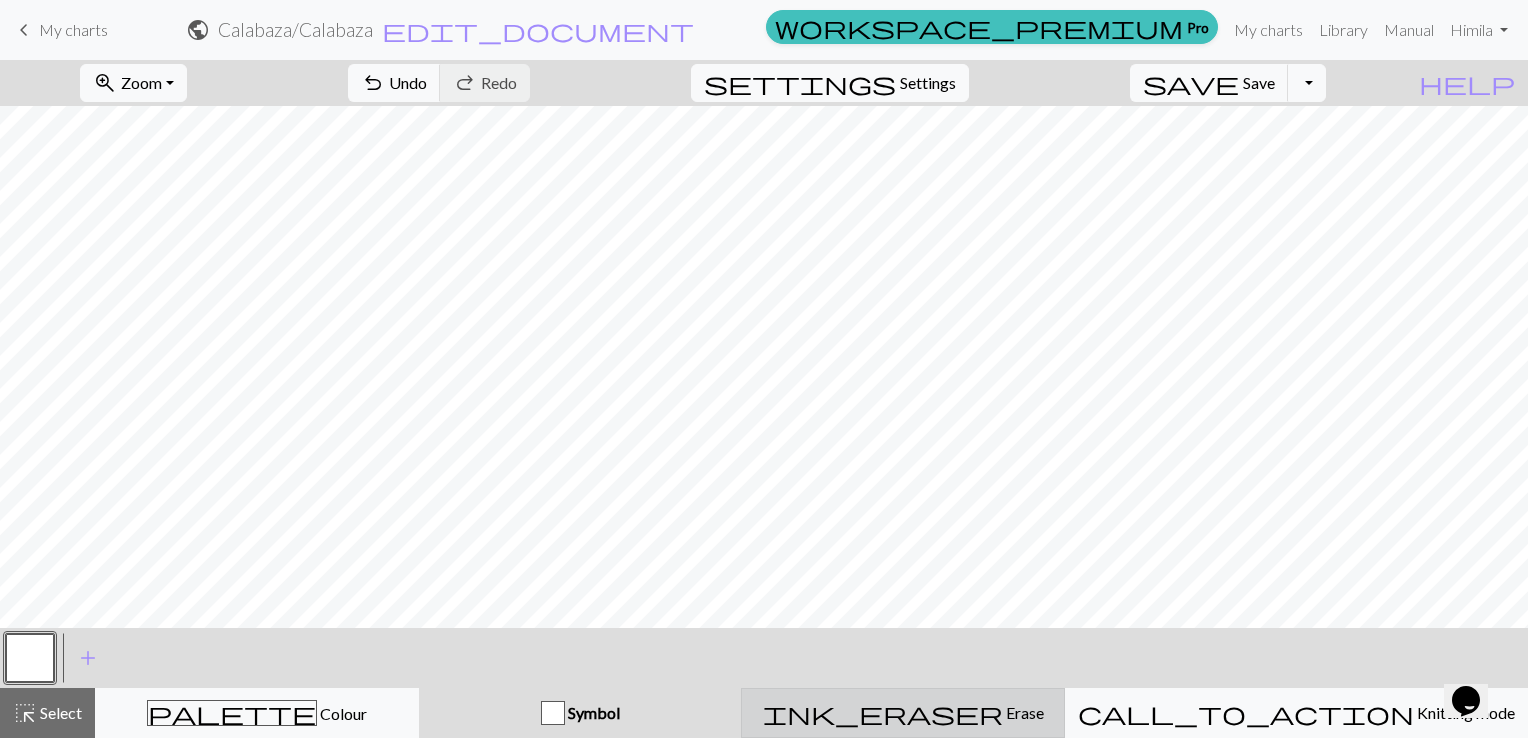 click on "ink_eraser   Erase   Erase" at bounding box center [903, 713] 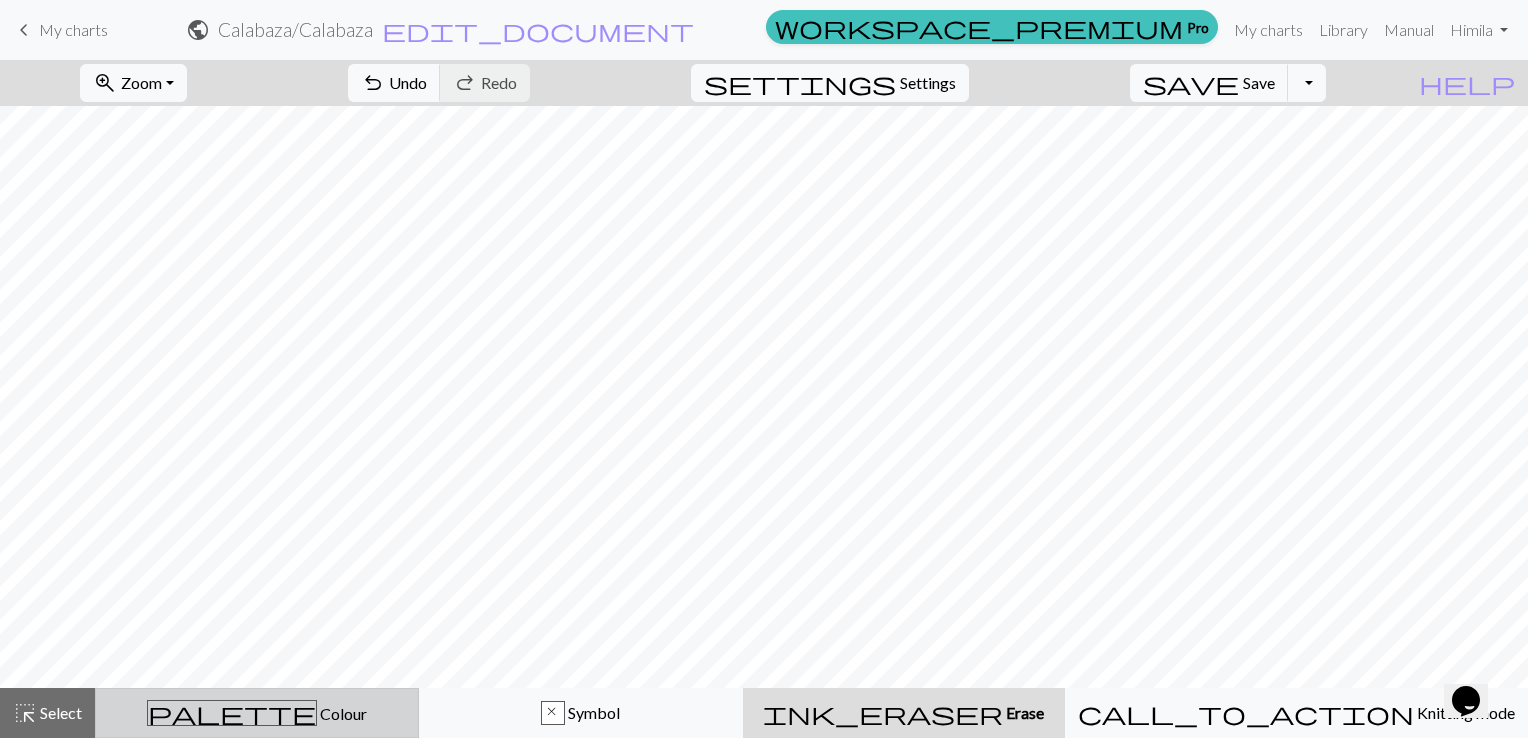 click on "palette   Colour   Colour" at bounding box center (257, 713) 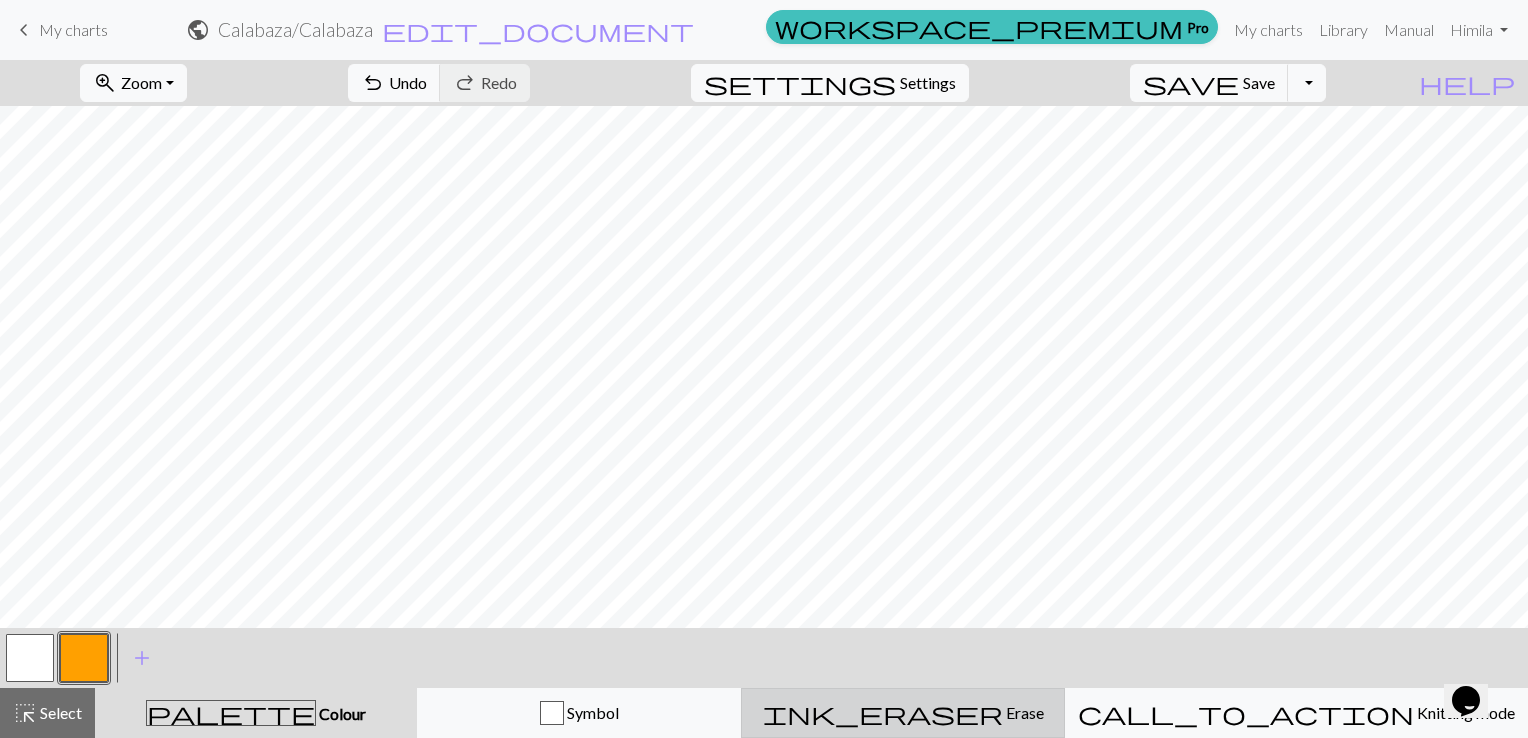 click on "Erase" at bounding box center (1023, 712) 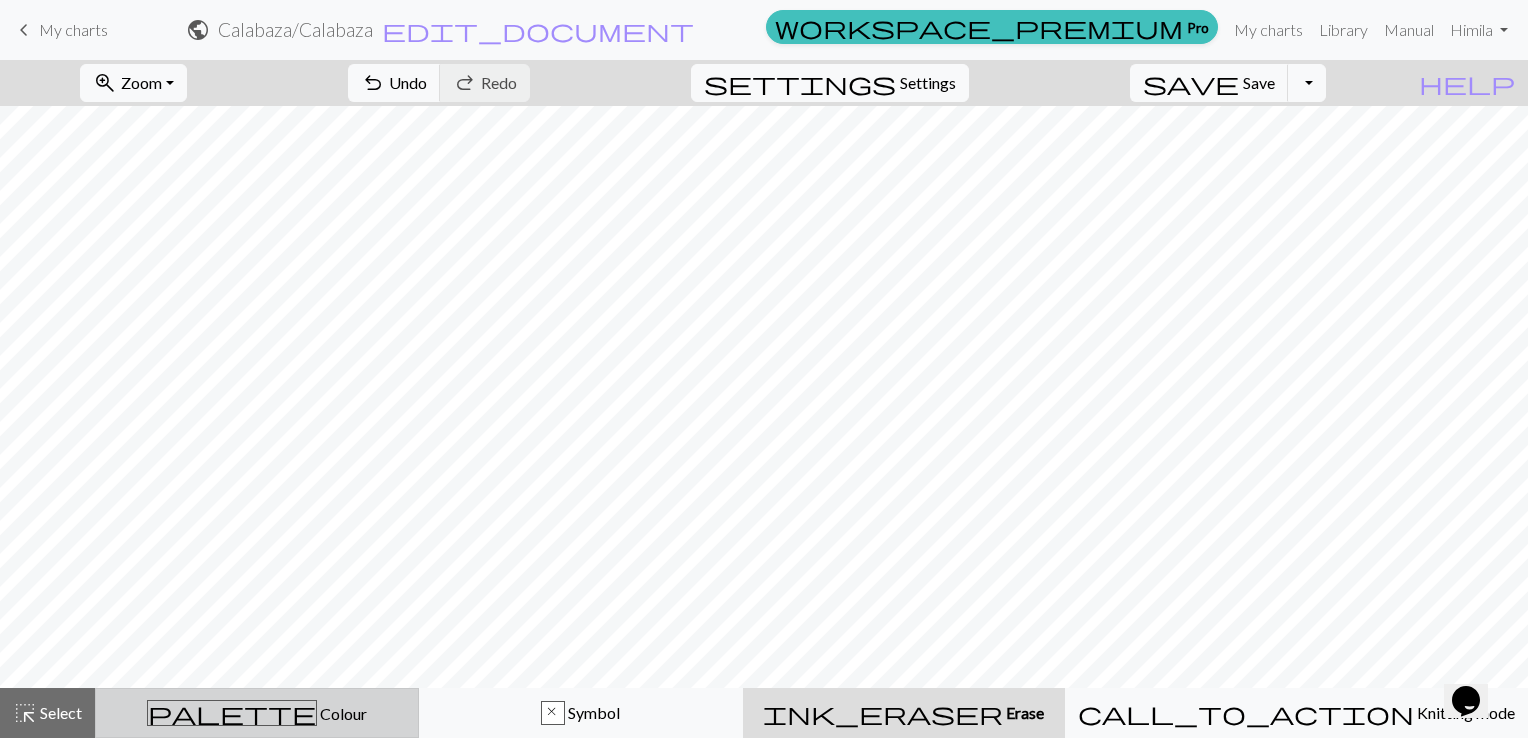 click on "palette   Colour   Colour" at bounding box center (257, 713) 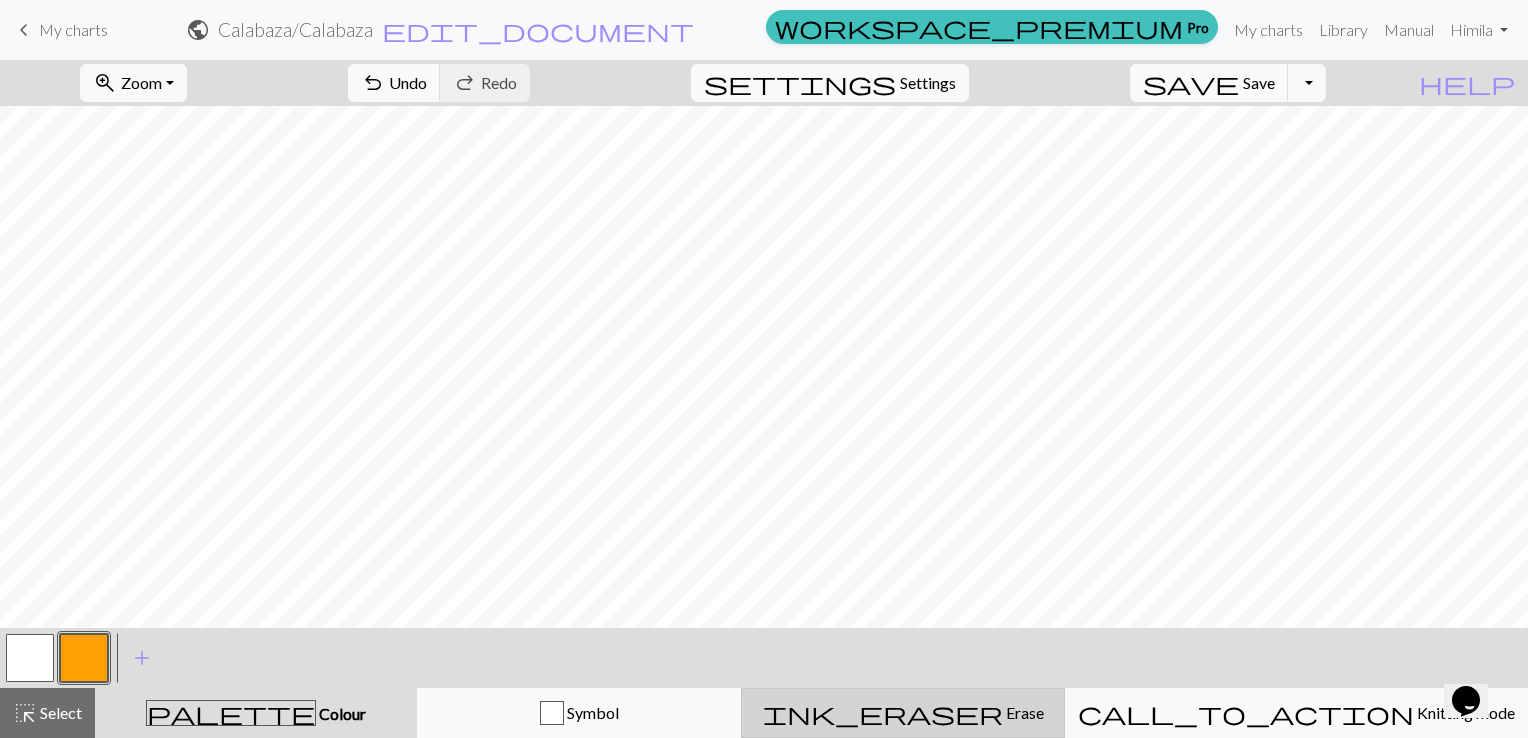click on "ink_eraser" at bounding box center (883, 713) 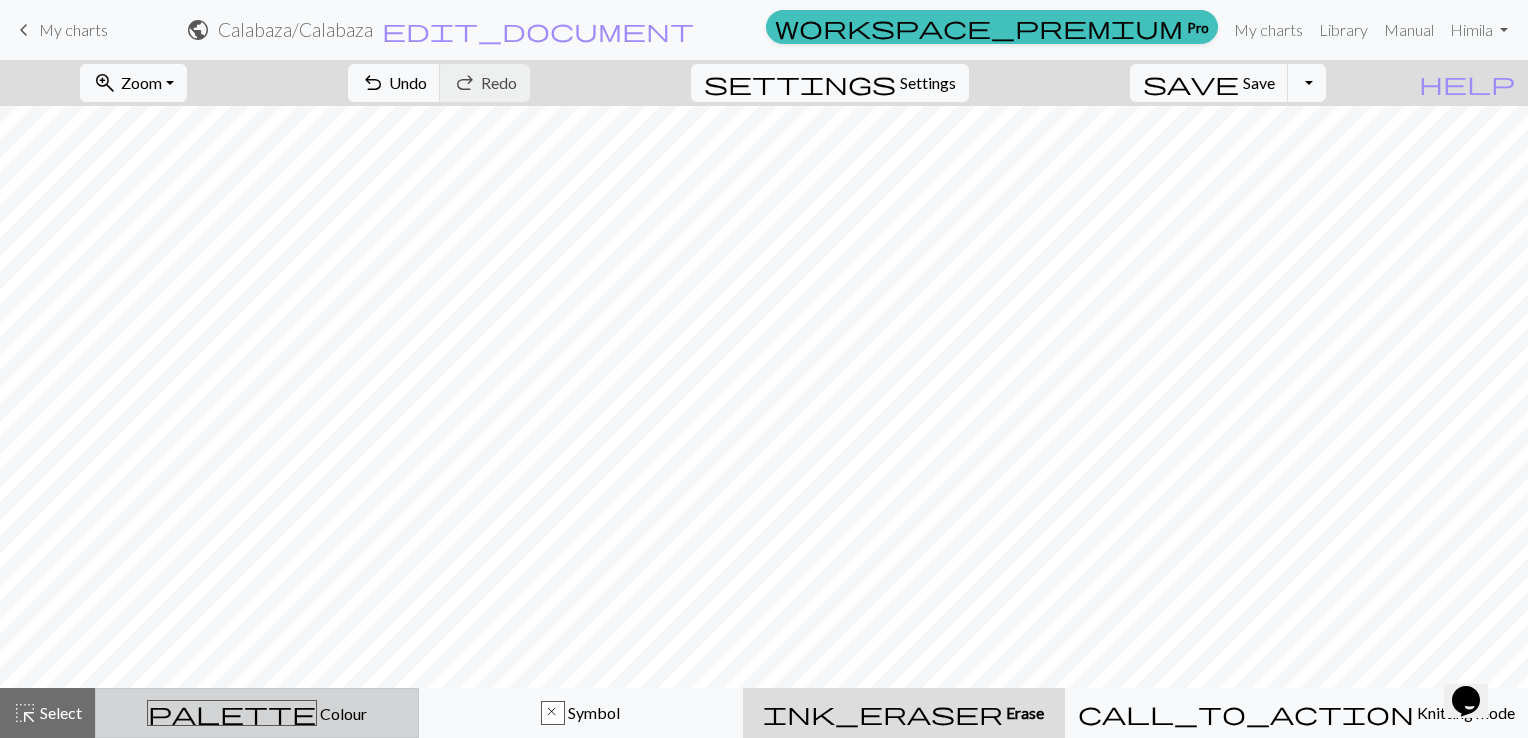 click on "palette   Colour   Colour" at bounding box center (257, 713) 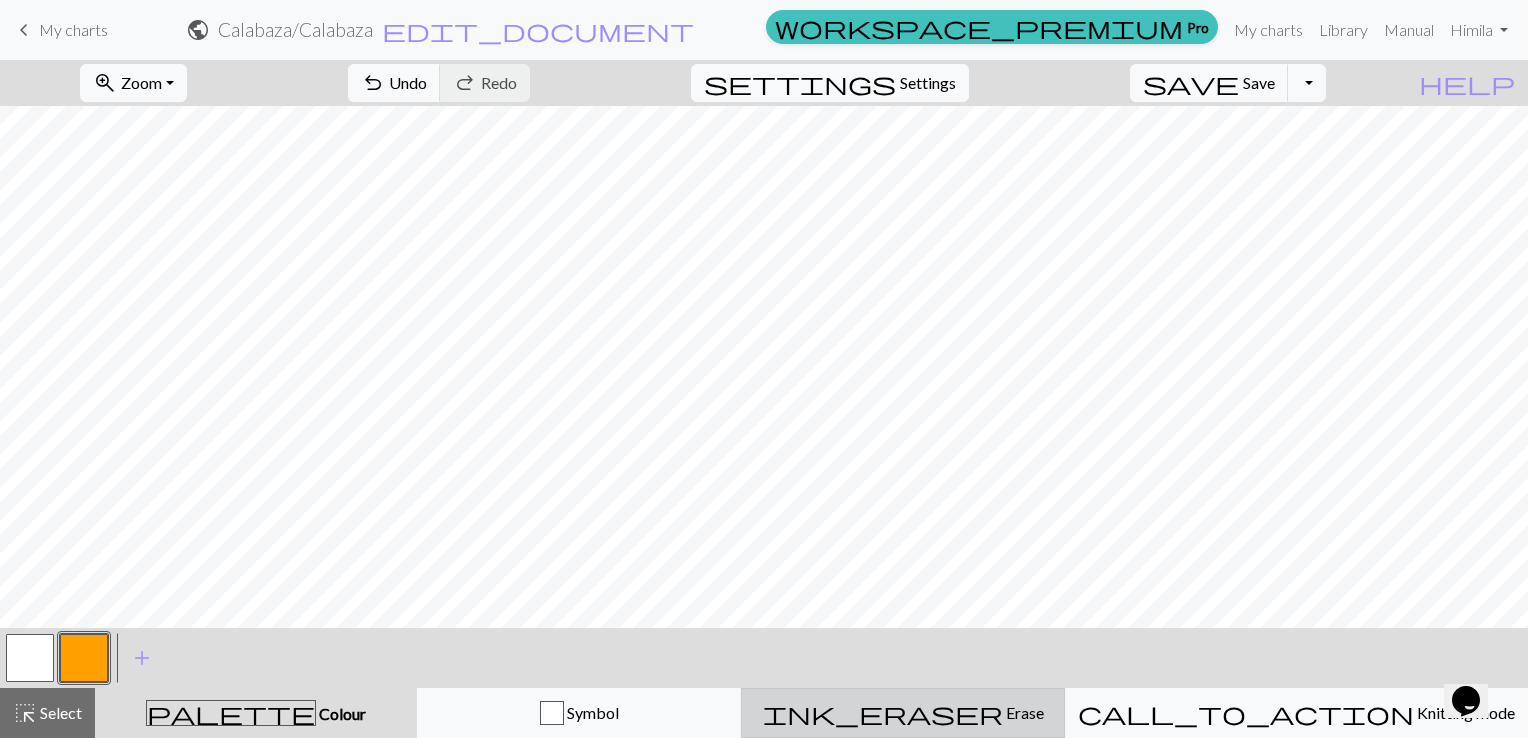 click on "ink_eraser" at bounding box center [883, 713] 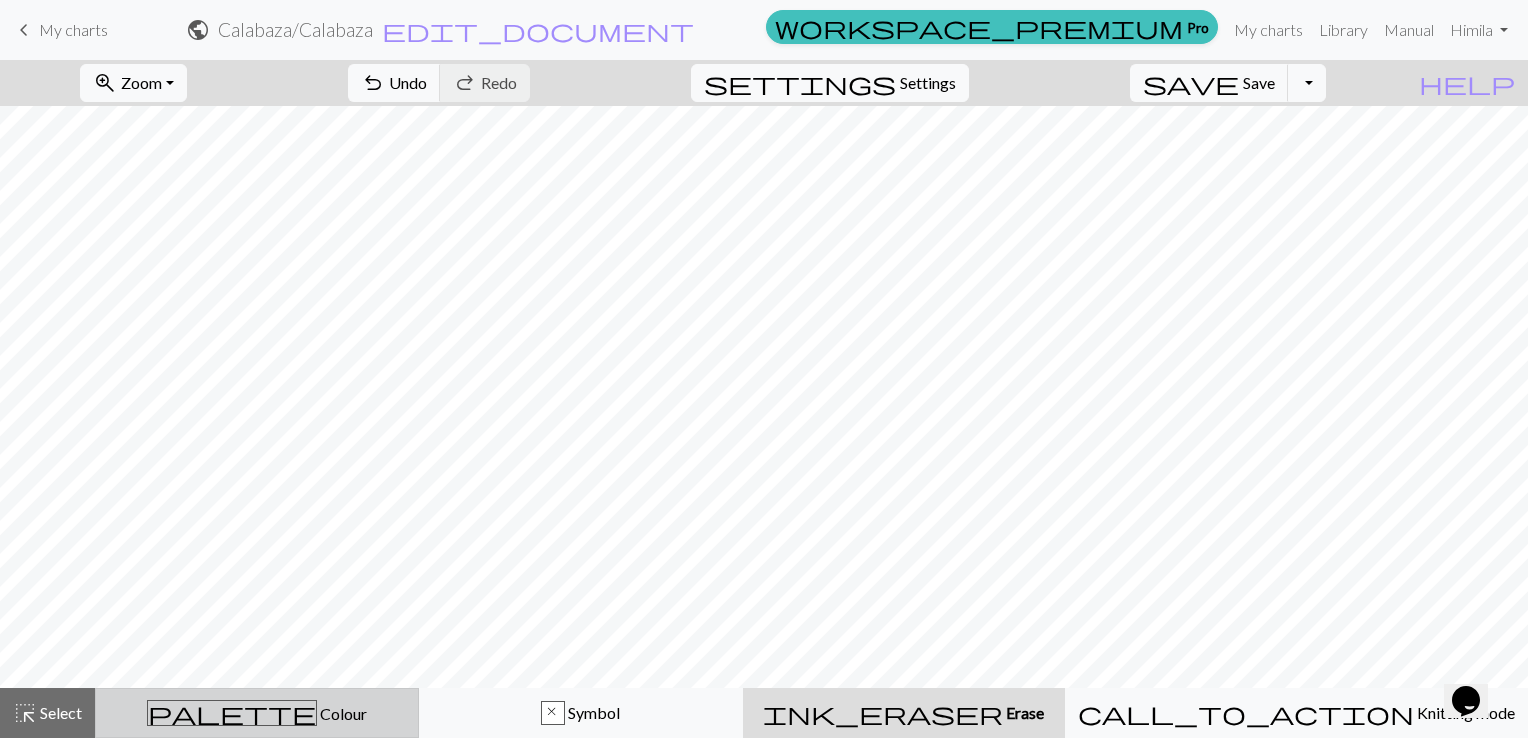 click on "palette   Colour   Colour" at bounding box center (257, 713) 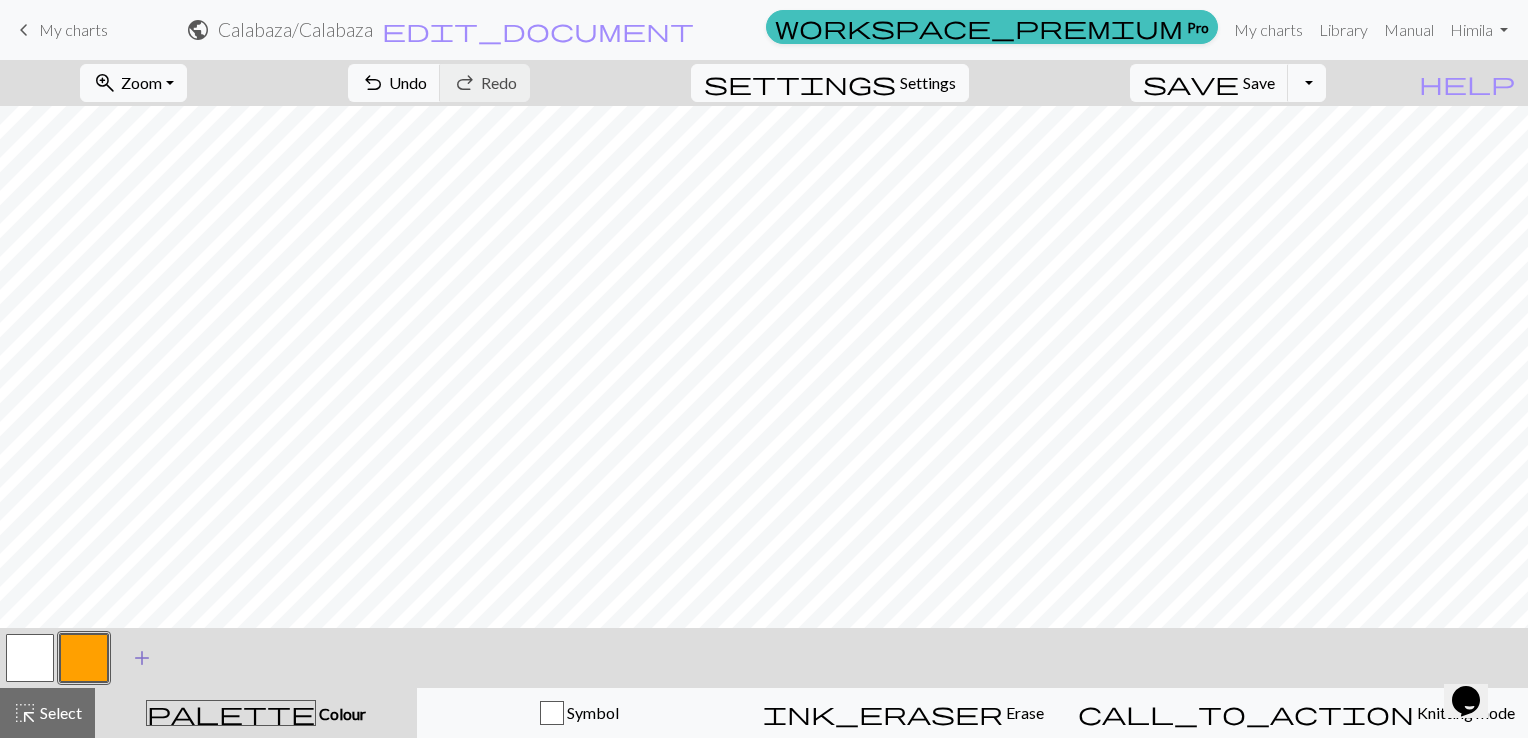 click on "add" at bounding box center (142, 658) 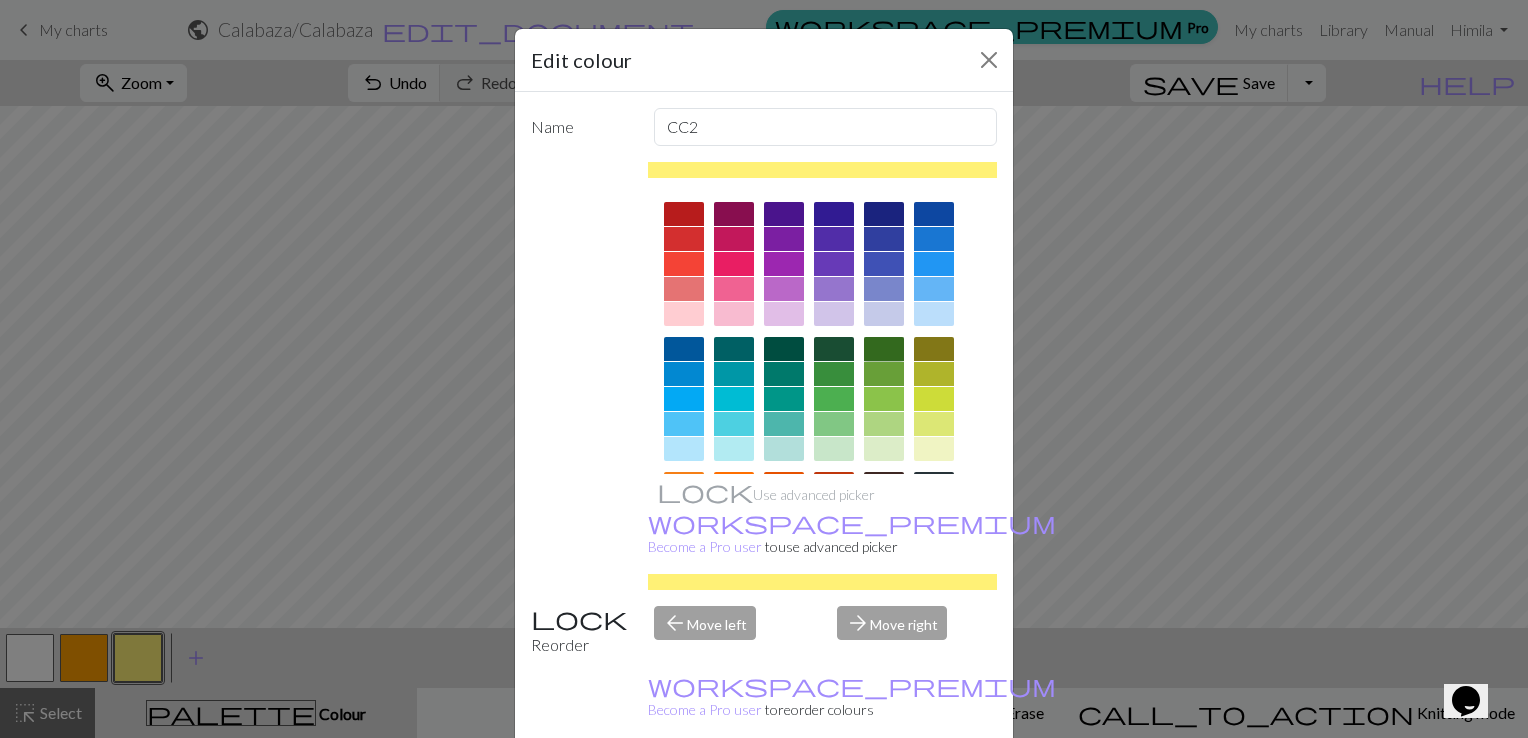 click at bounding box center (884, 349) 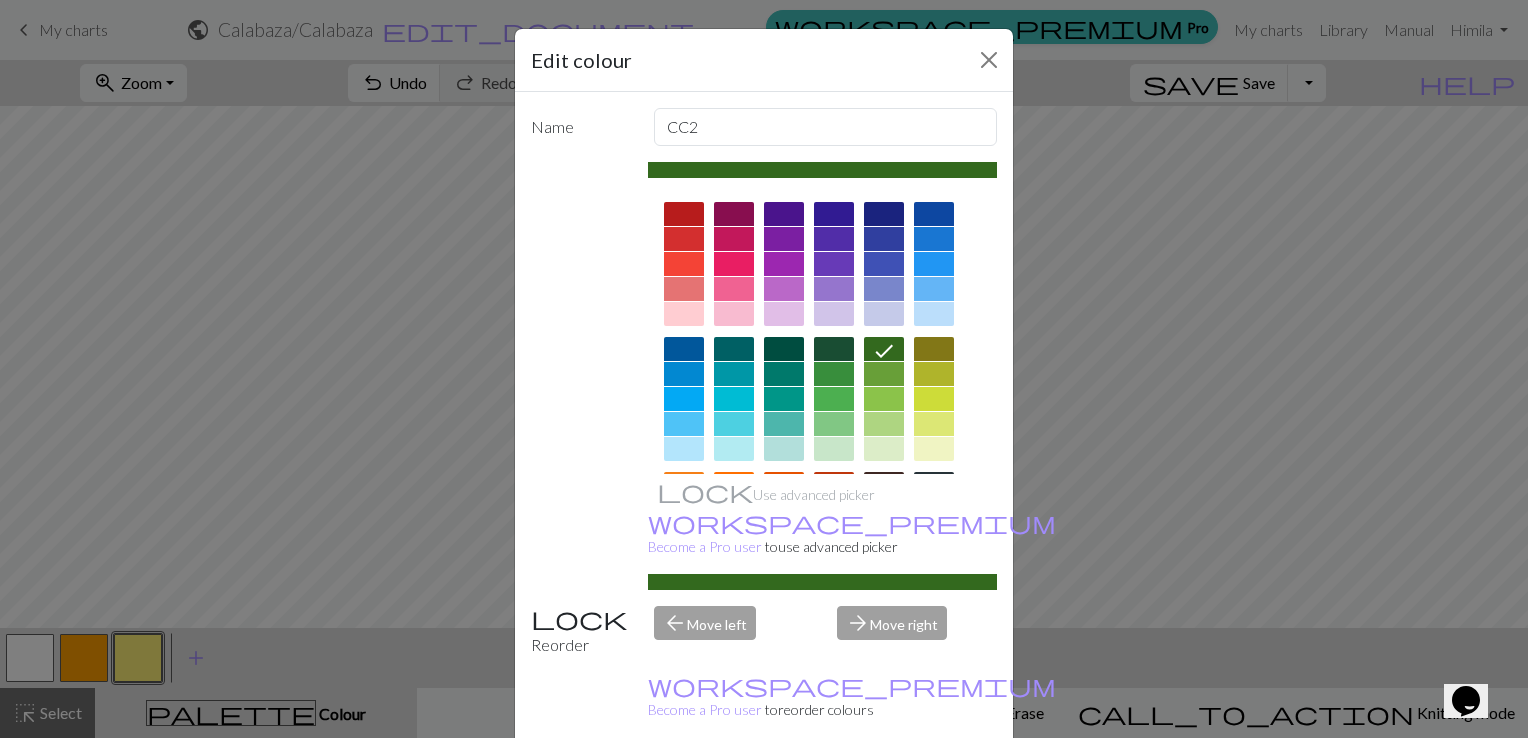 click on "Done" at bounding box center (884, 789) 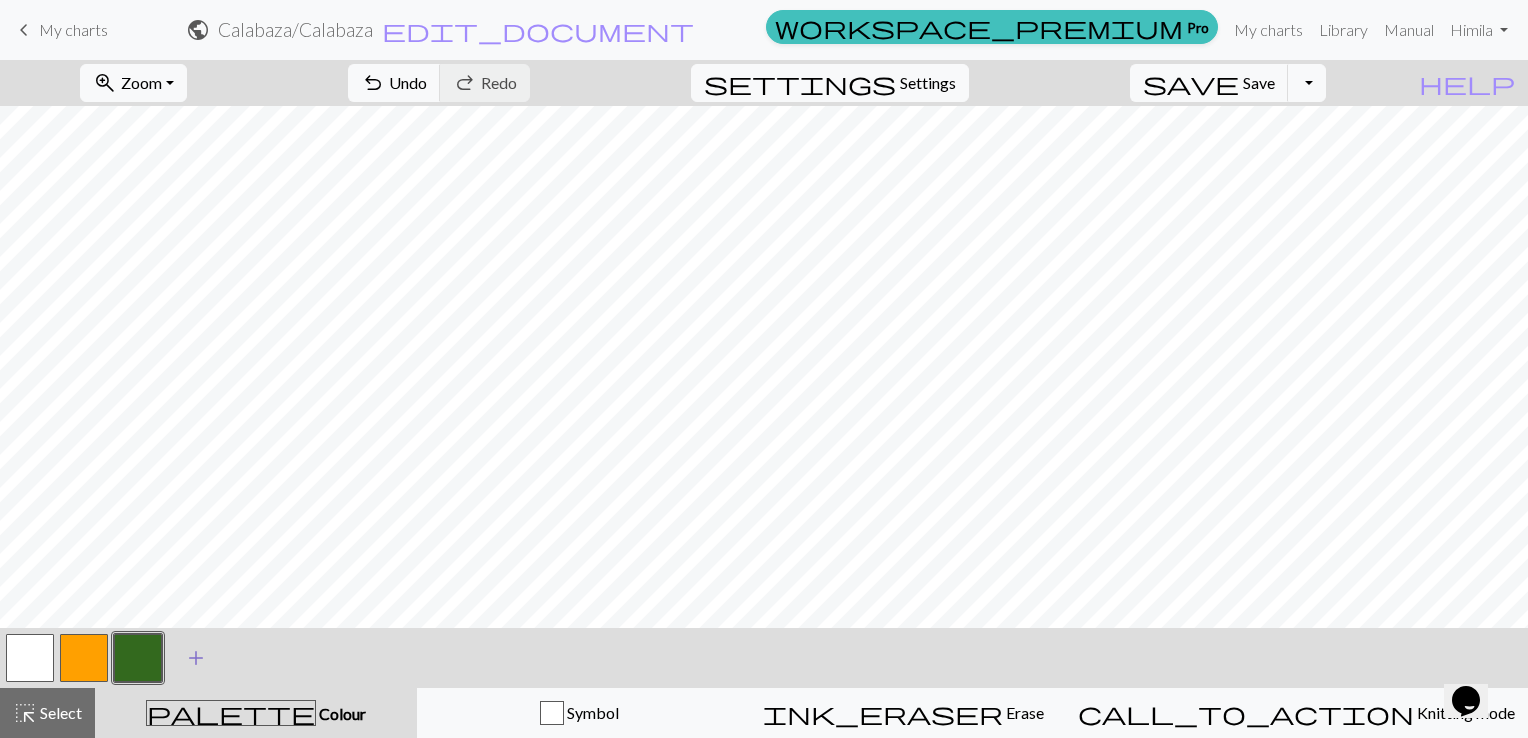 click on "add" at bounding box center [196, 658] 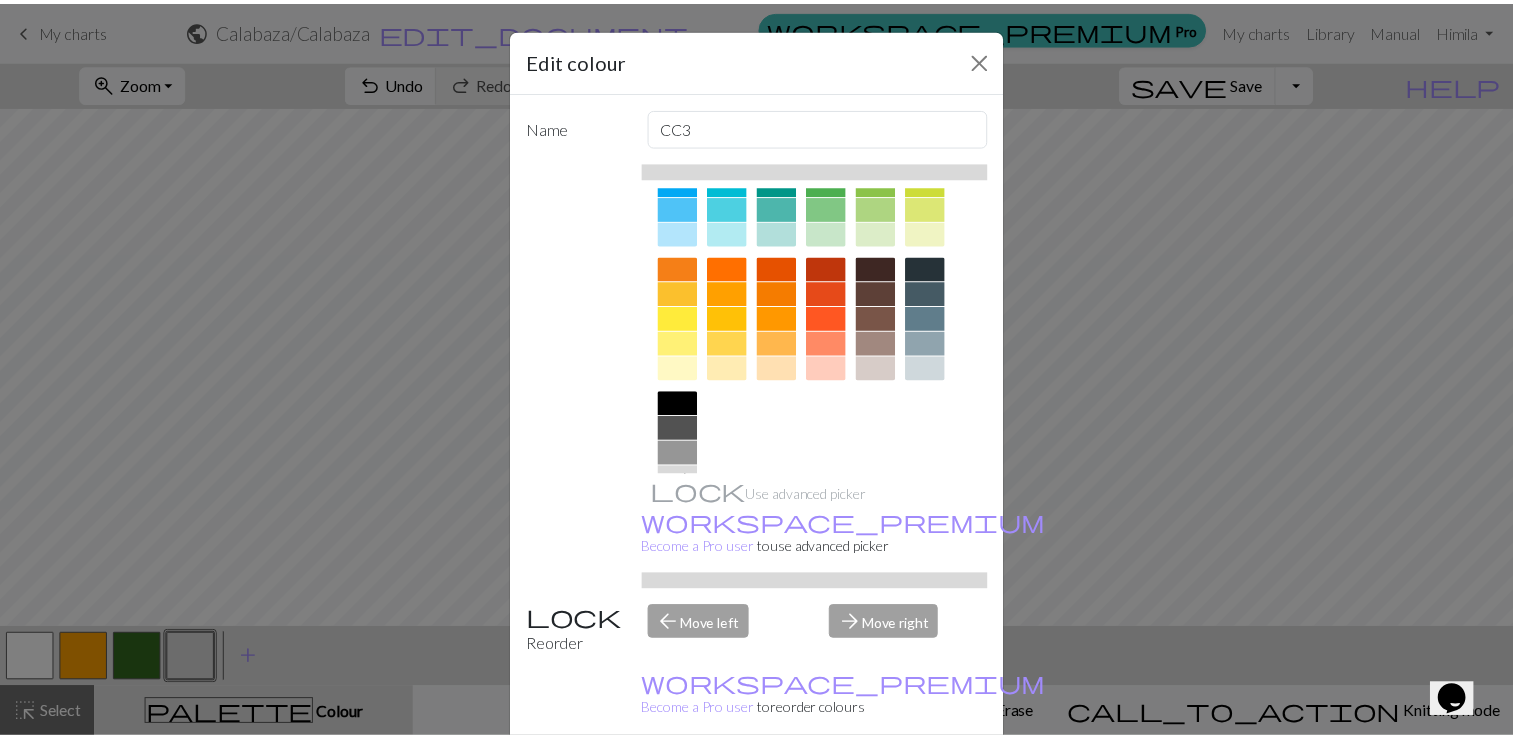 scroll, scrollTop: 252, scrollLeft: 0, axis: vertical 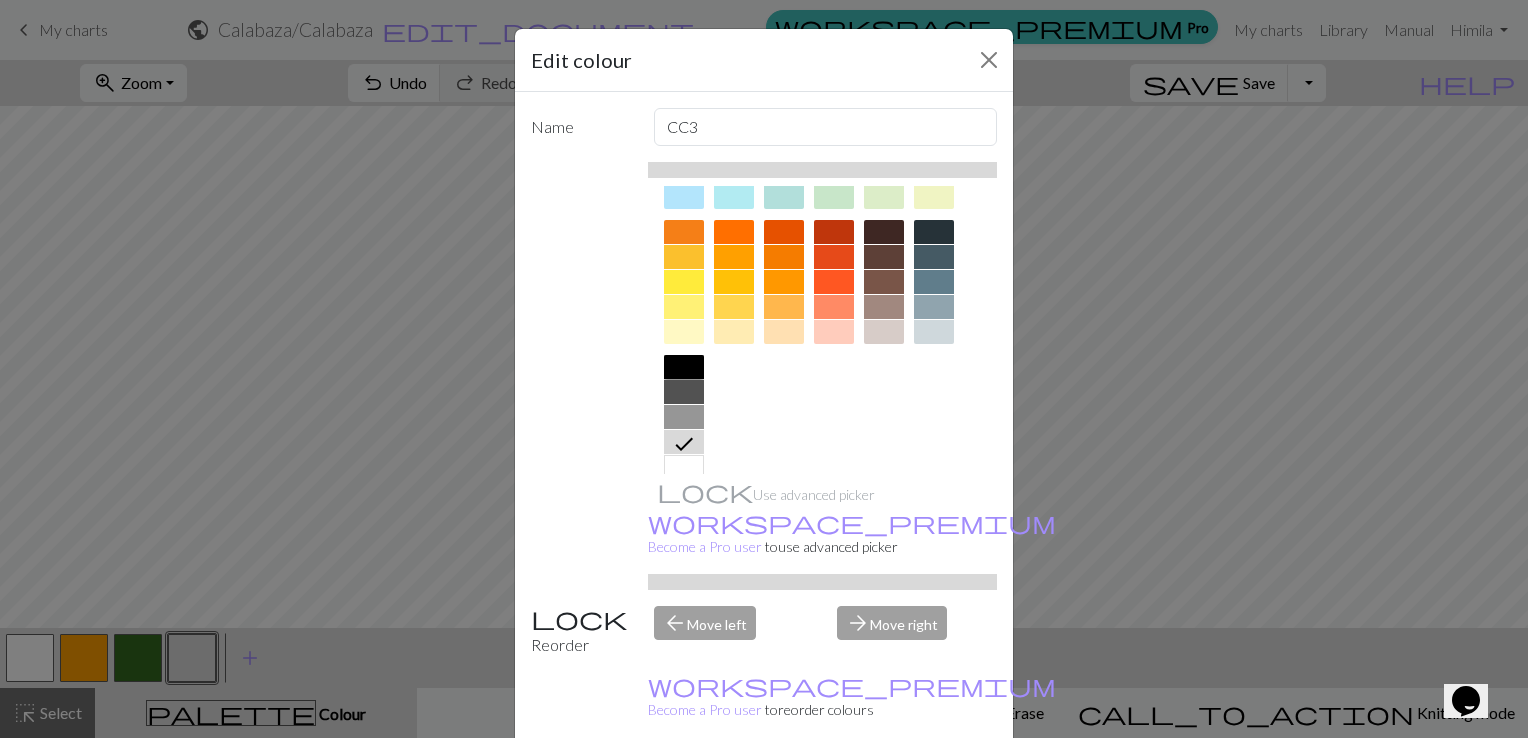 click at bounding box center [684, 367] 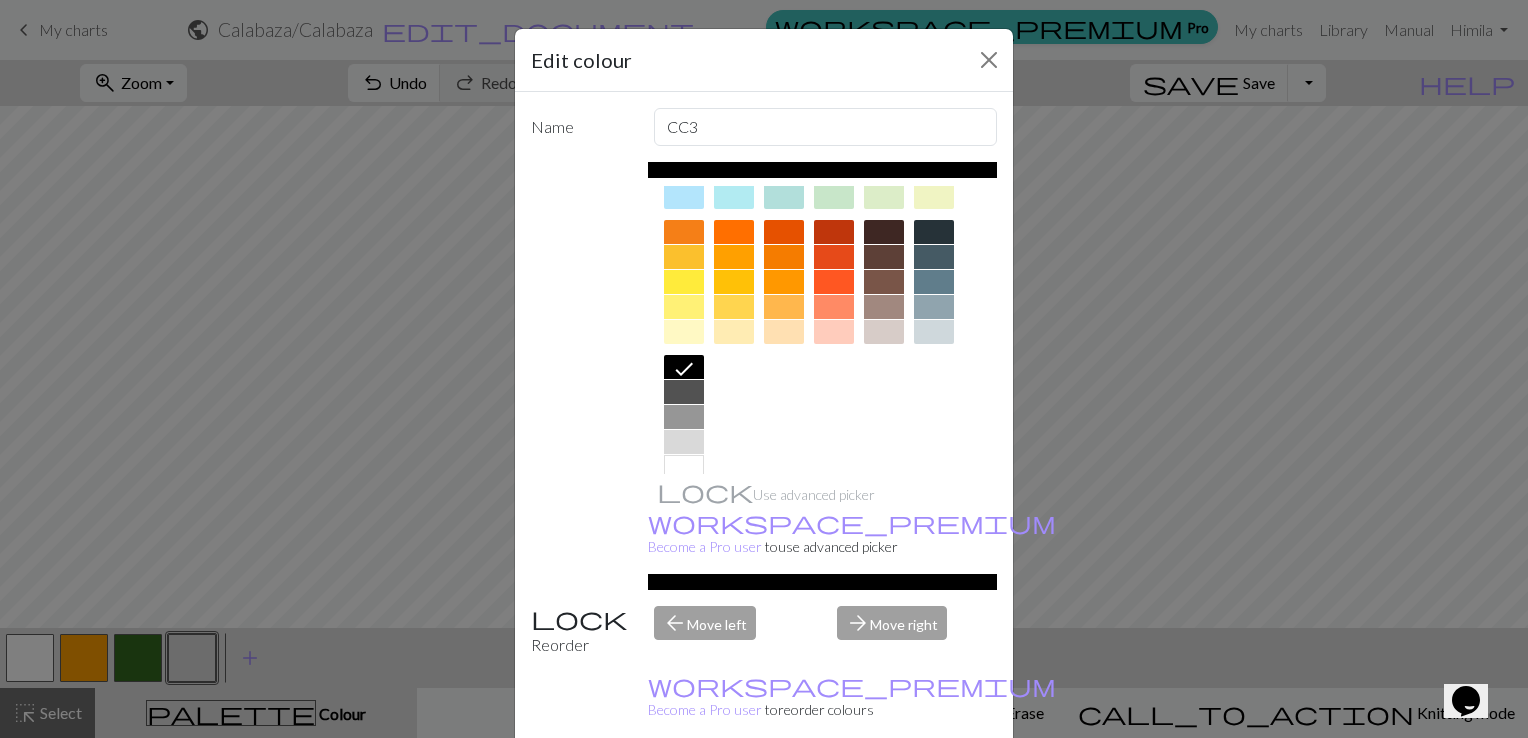 click on "Done" at bounding box center [884, 789] 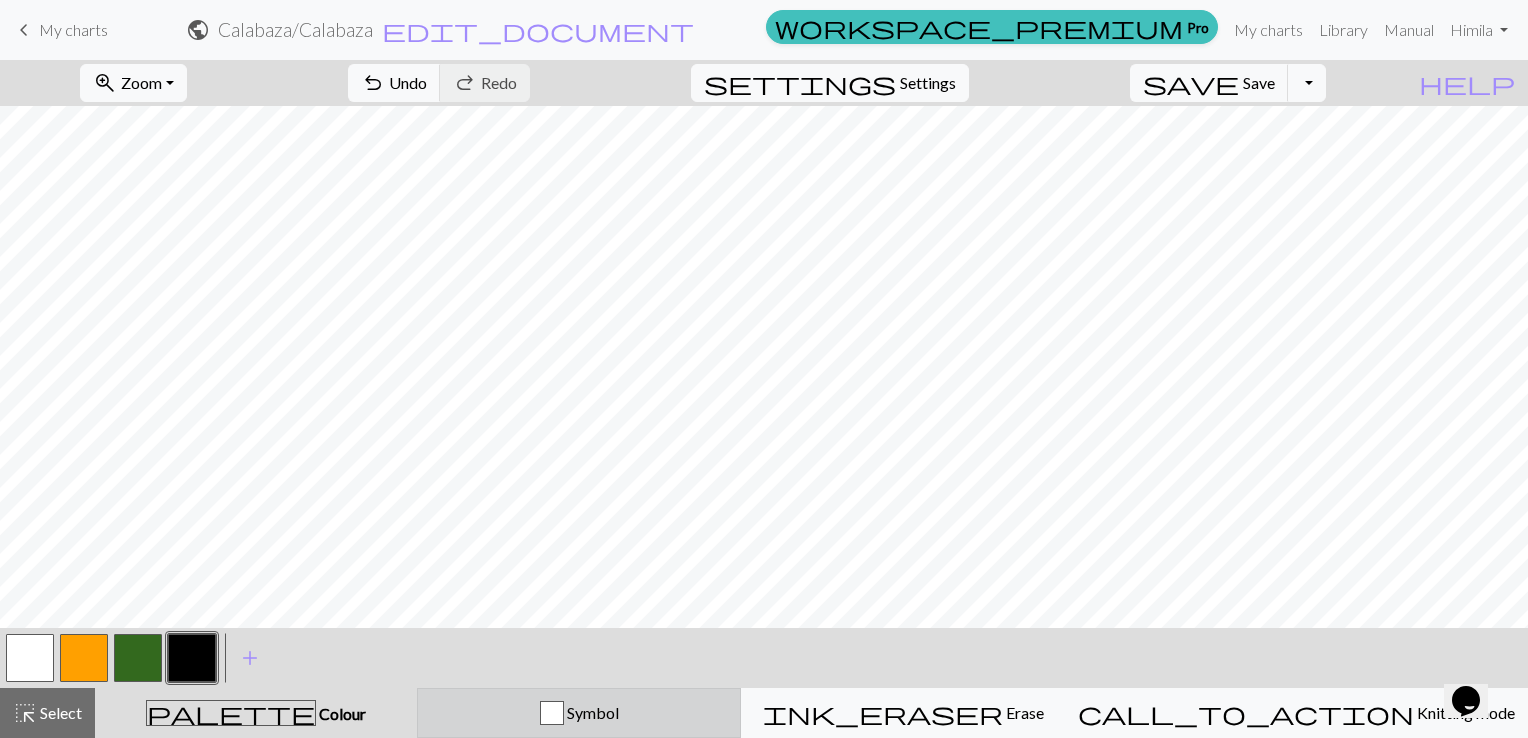 click on "Symbol" at bounding box center (579, 713) 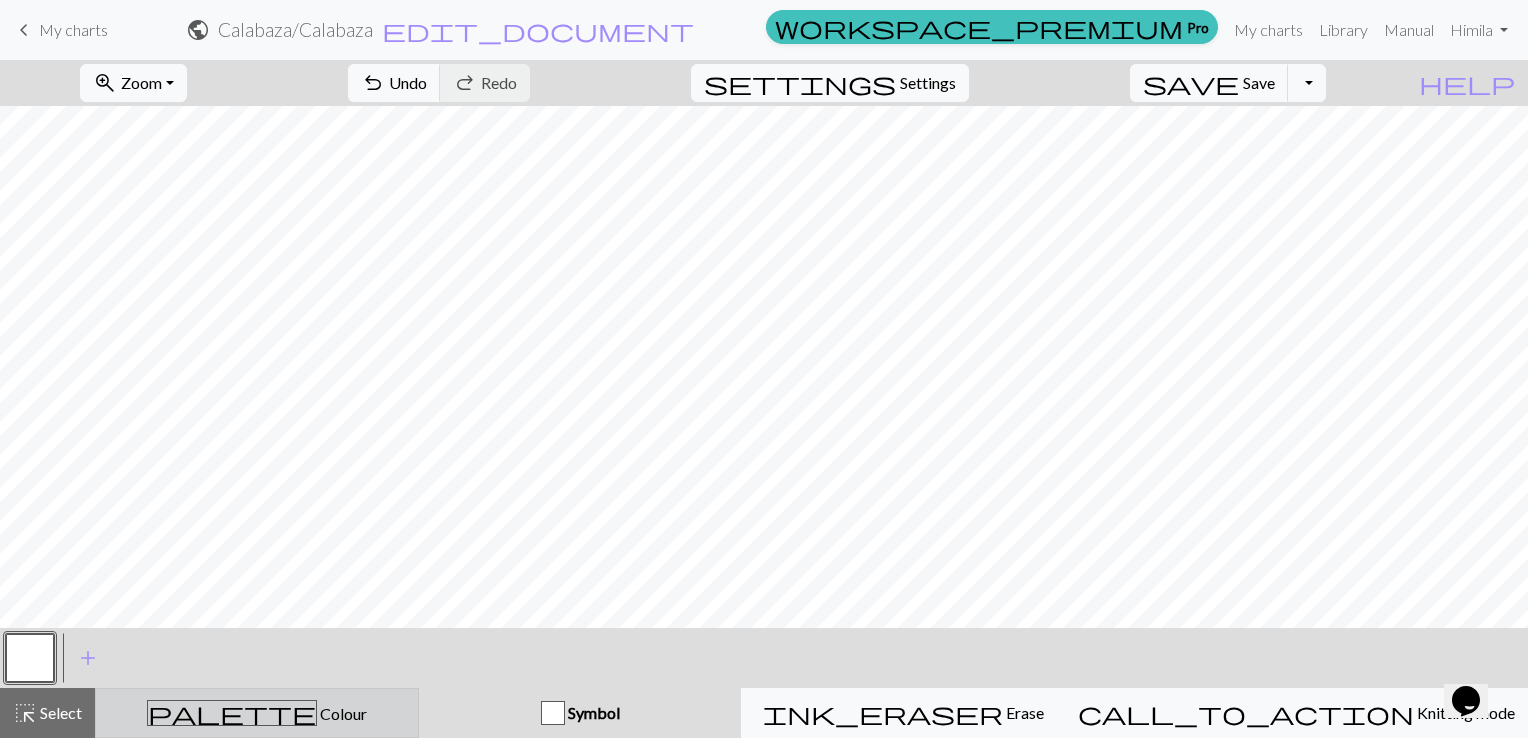 click on "palette   Colour   Colour" at bounding box center (257, 713) 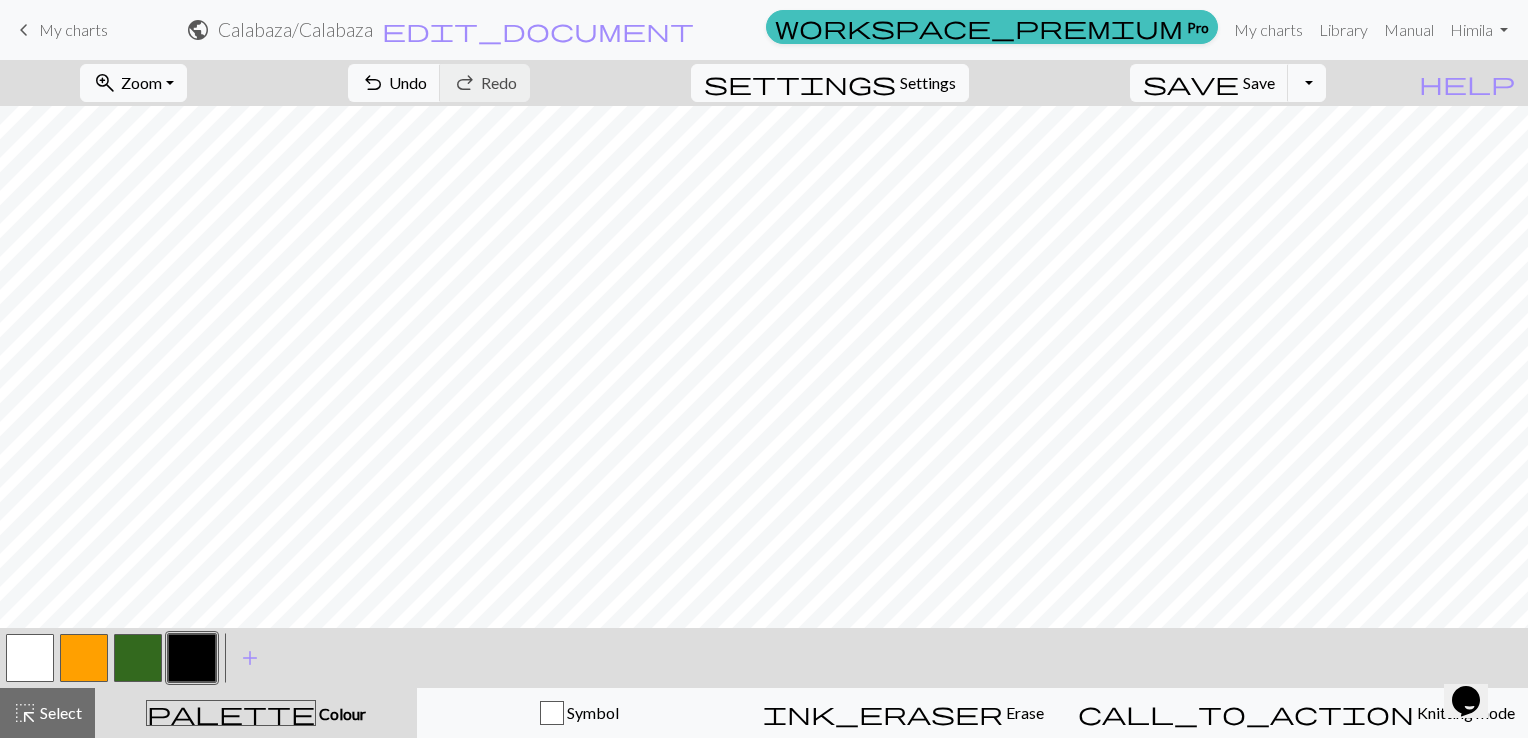 click at bounding box center [84, 658] 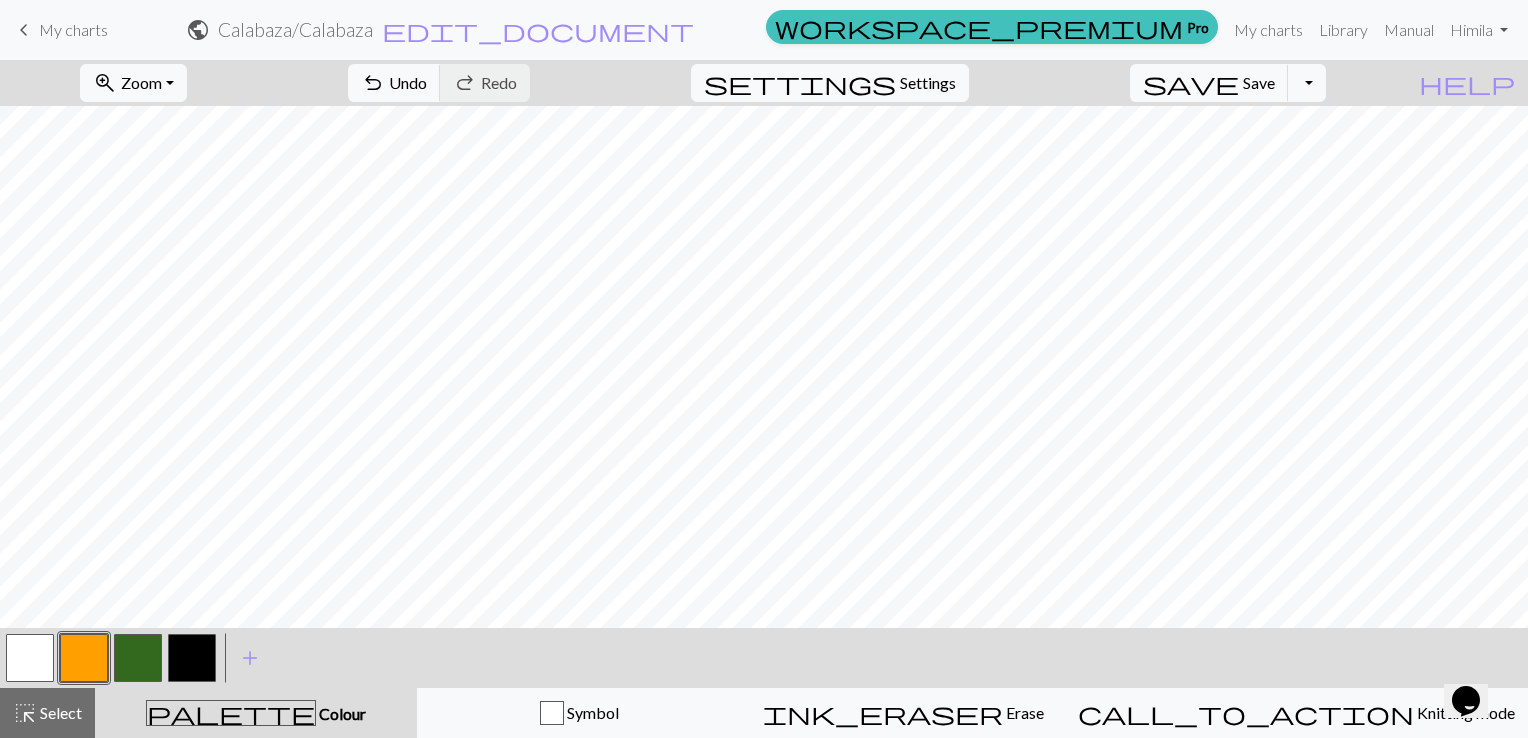 click at bounding box center [192, 658] 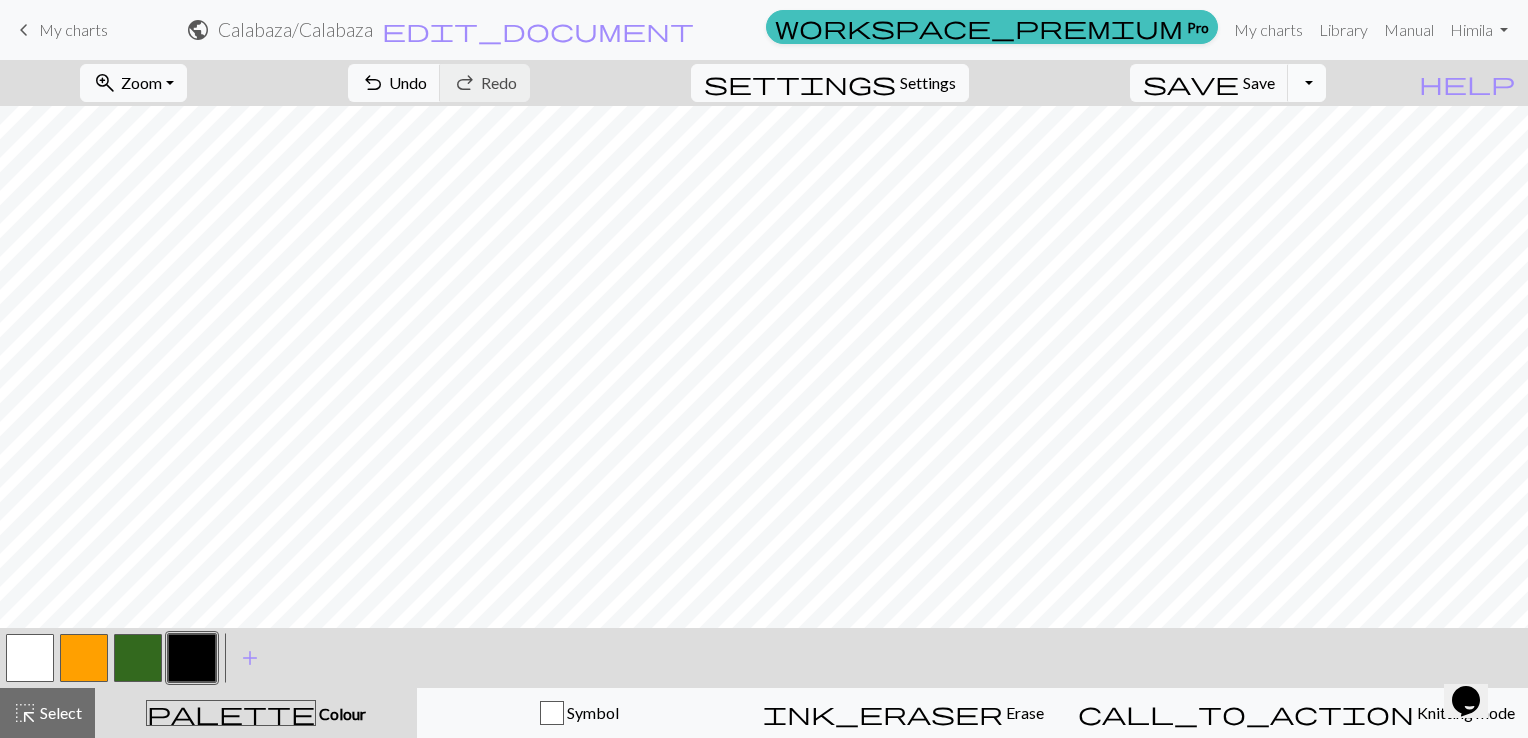 click on "Toggle Dropdown" at bounding box center (1307, 83) 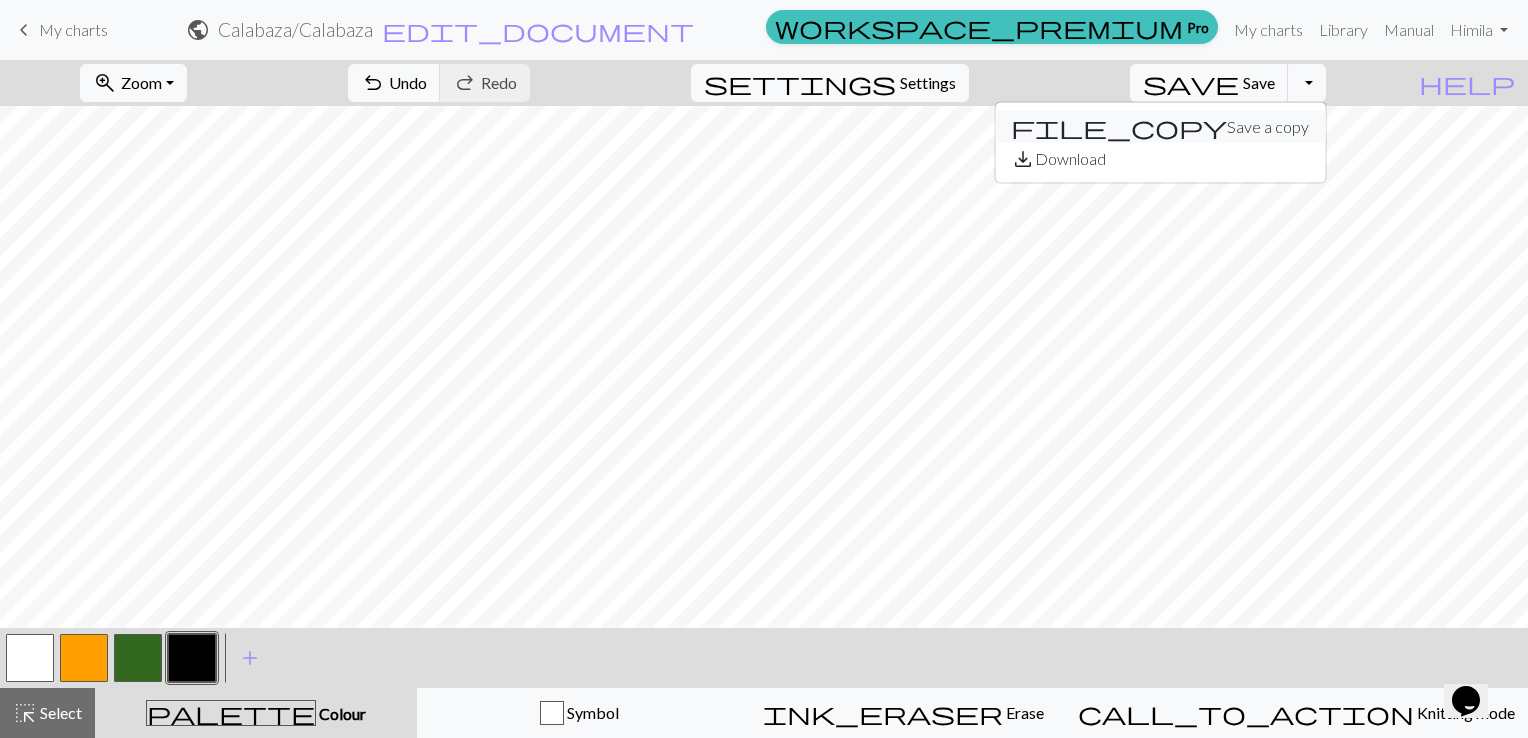 click on "file_copy  Save a copy" at bounding box center (1160, 127) 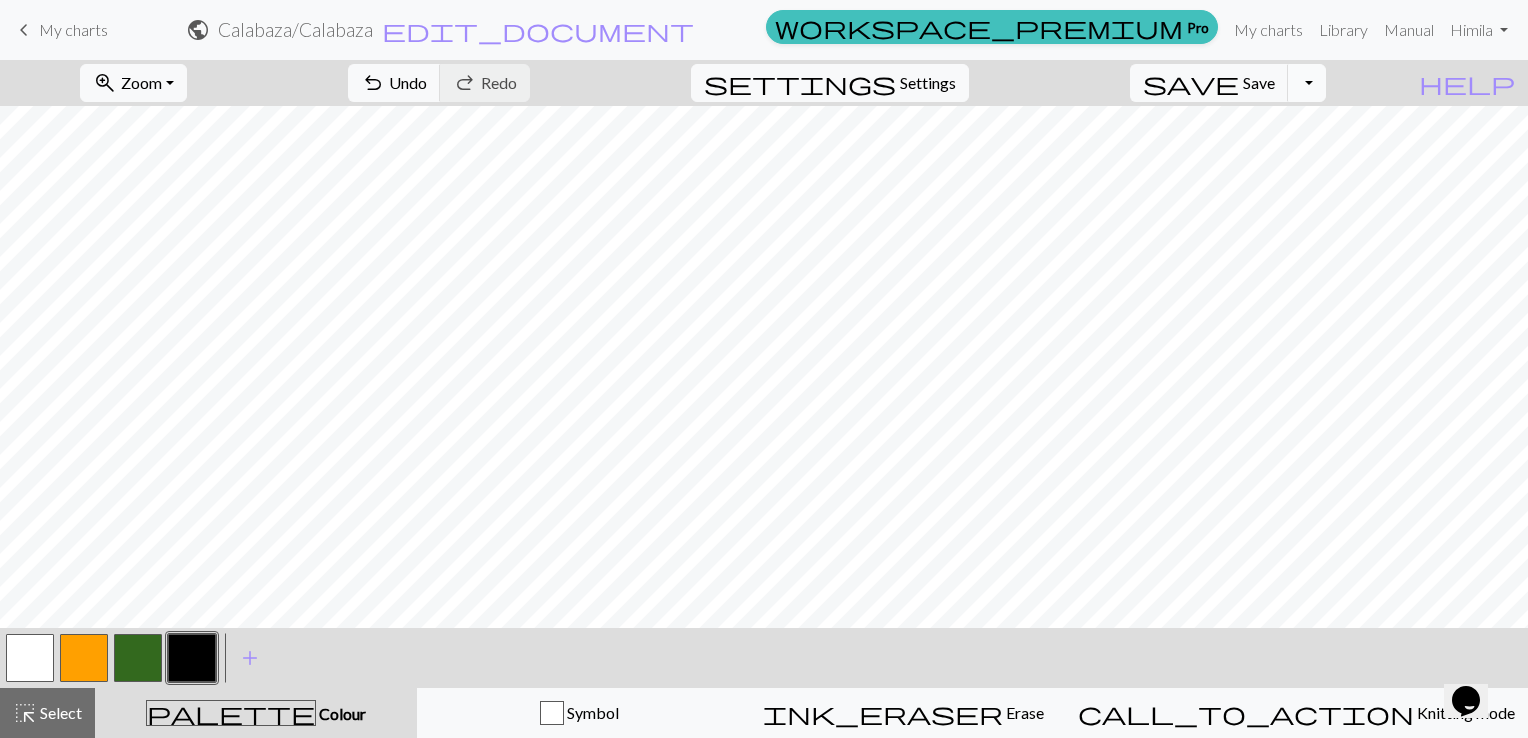 click on "Toggle Dropdown" at bounding box center [1307, 83] 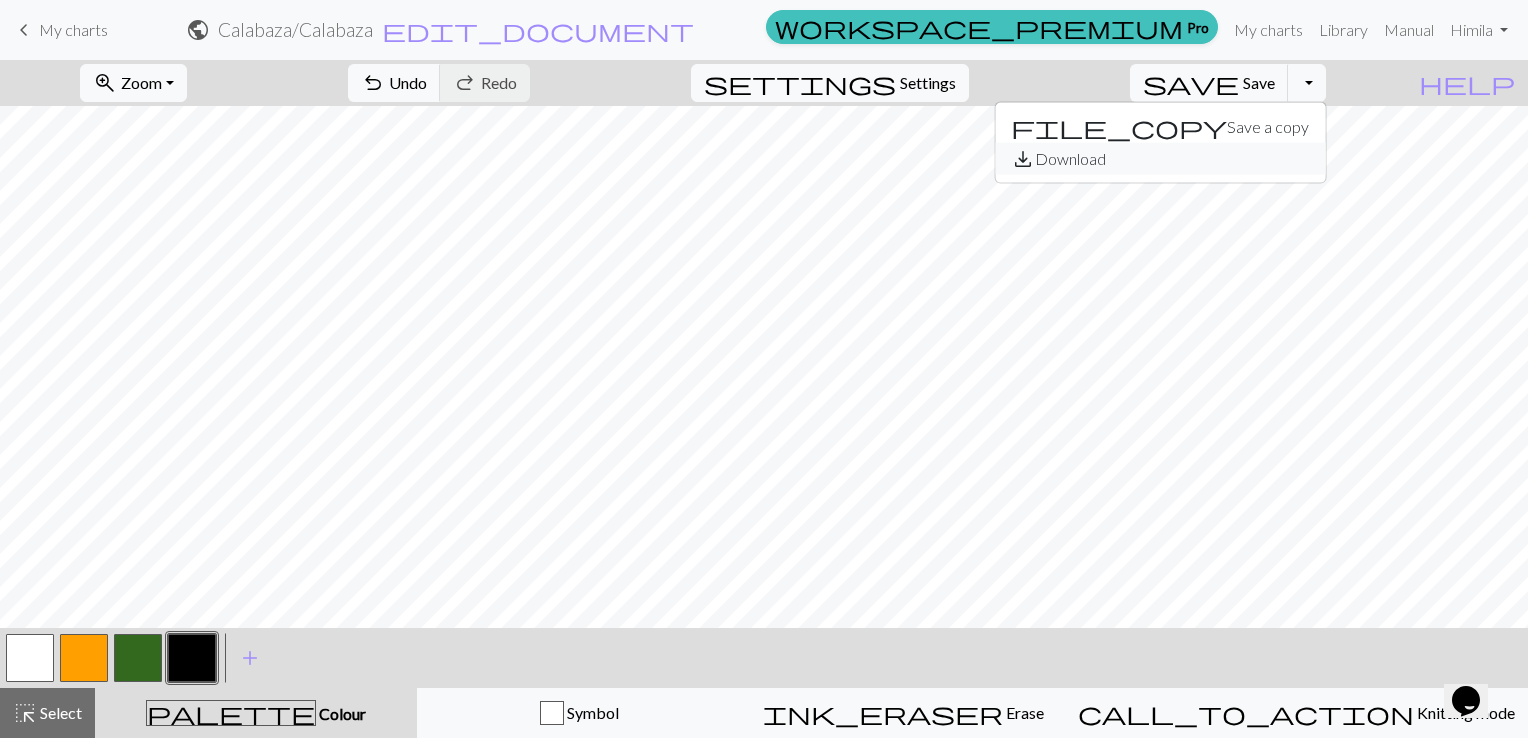 click on "save_alt  Download" at bounding box center [1160, 159] 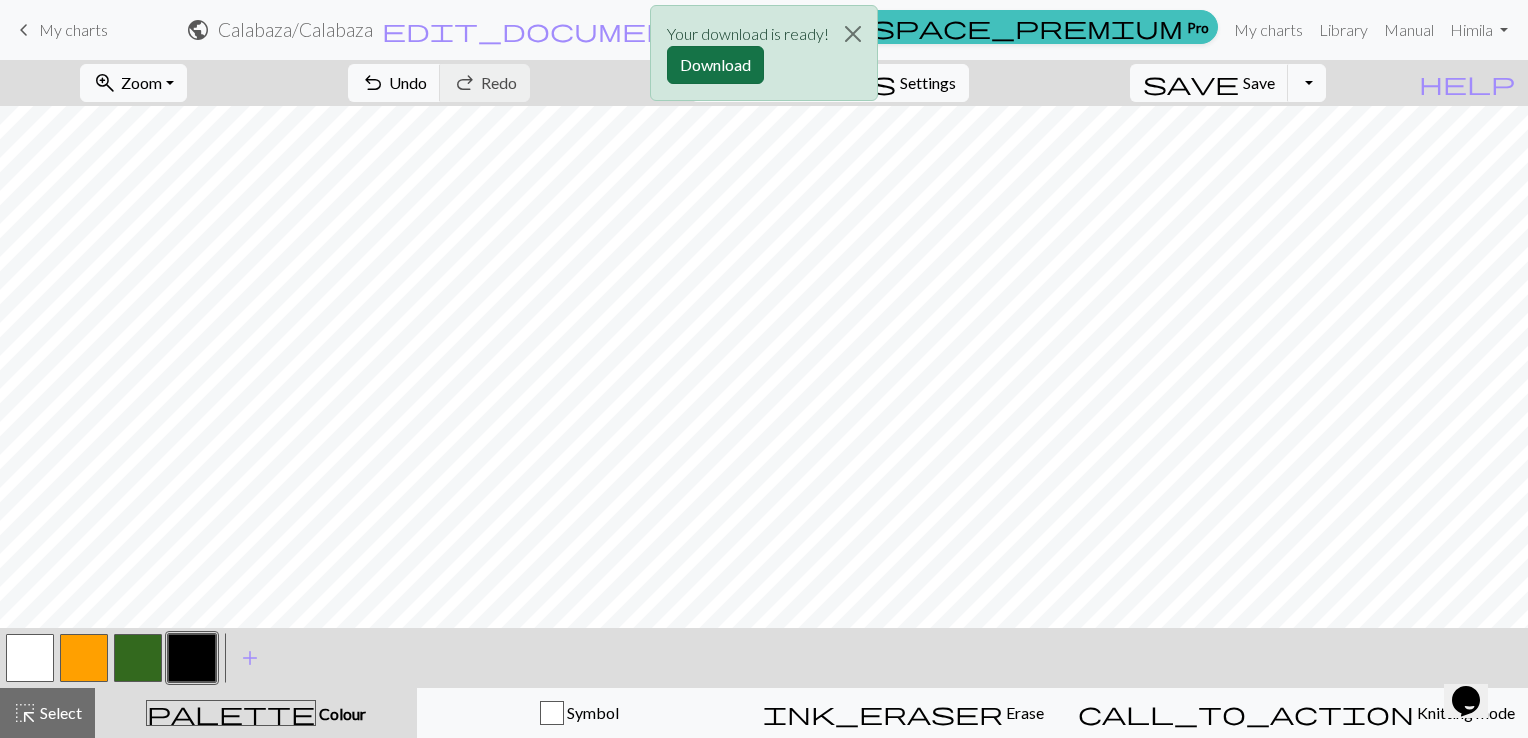 click on "Download" at bounding box center (715, 65) 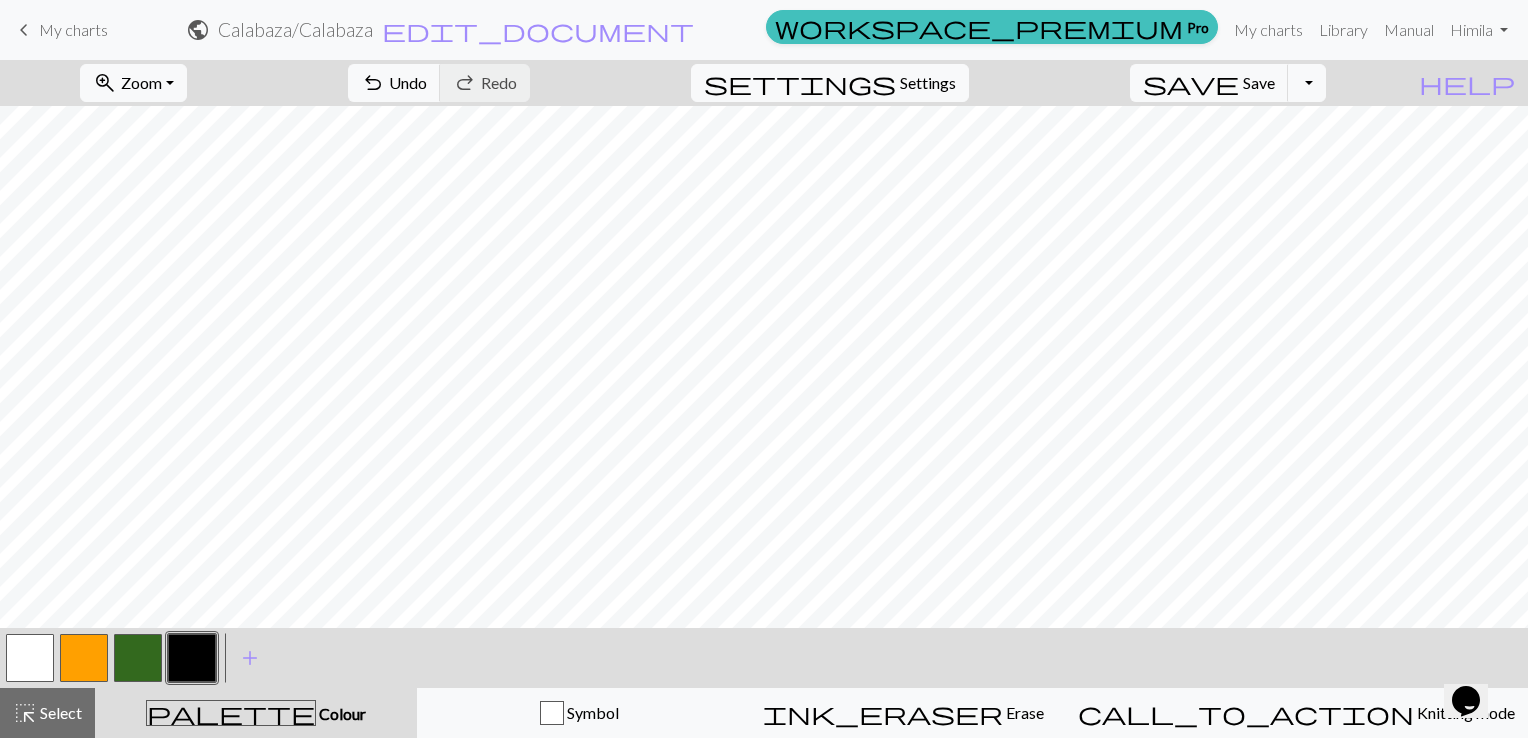 click on "My charts" at bounding box center [73, 29] 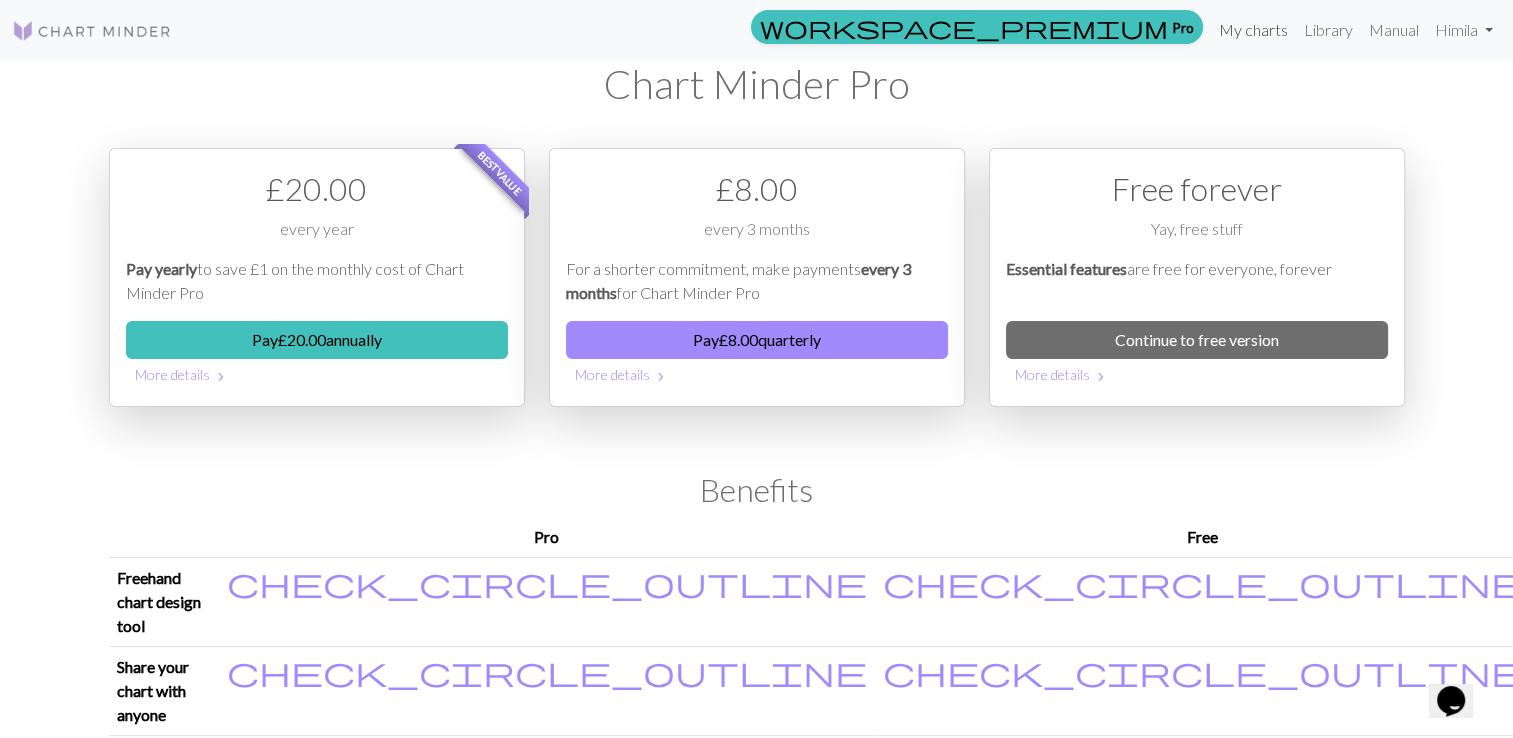 click on "My charts" at bounding box center [1253, 30] 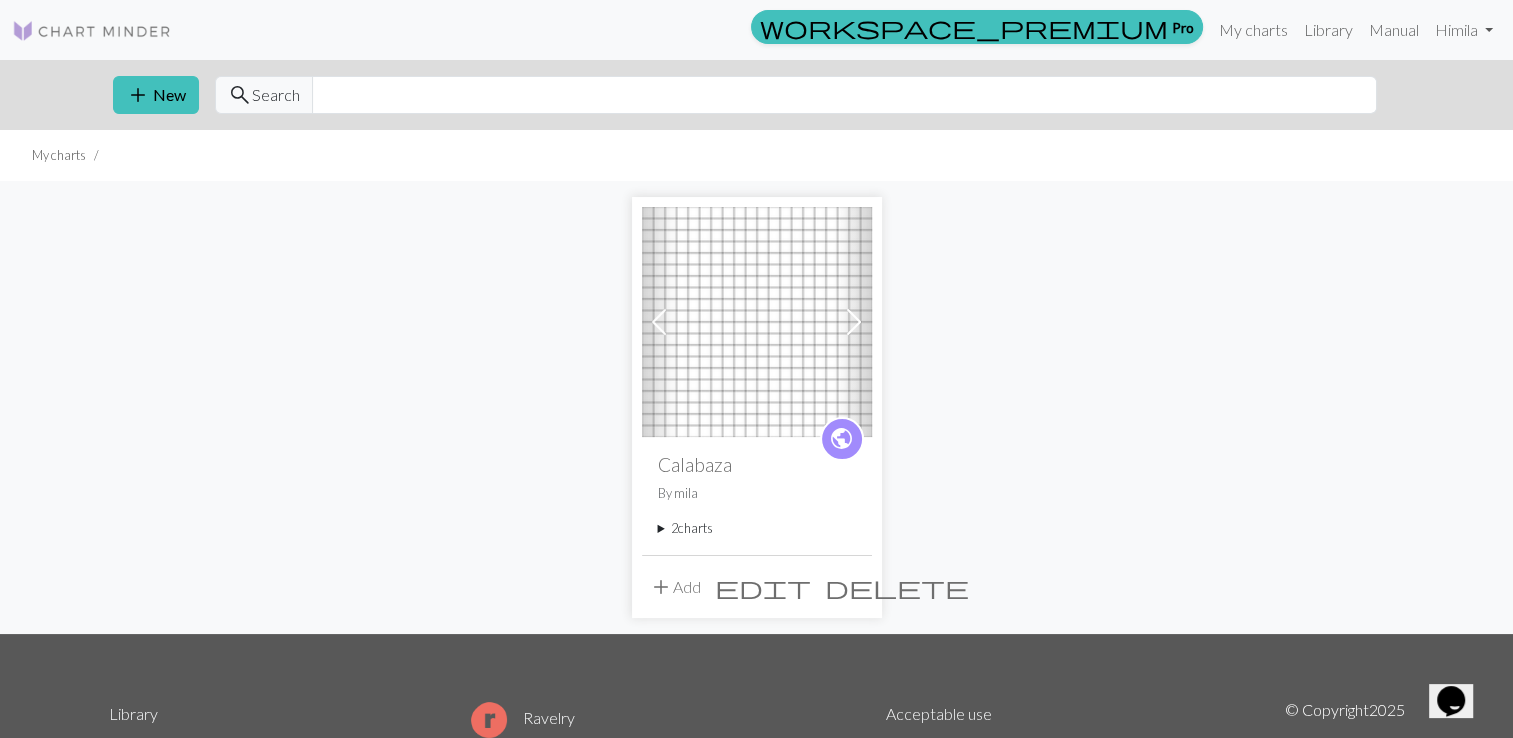click at bounding box center (854, 322) 